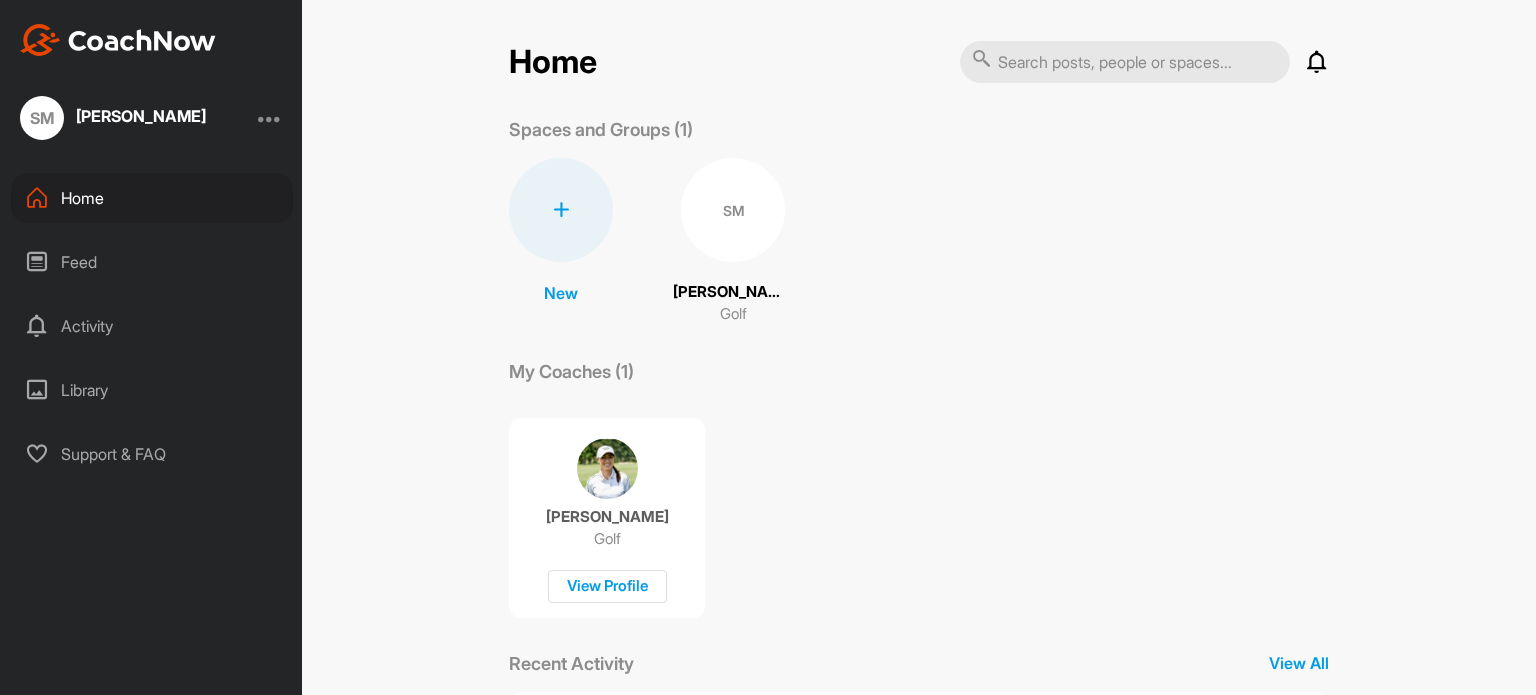 scroll, scrollTop: 0, scrollLeft: 0, axis: both 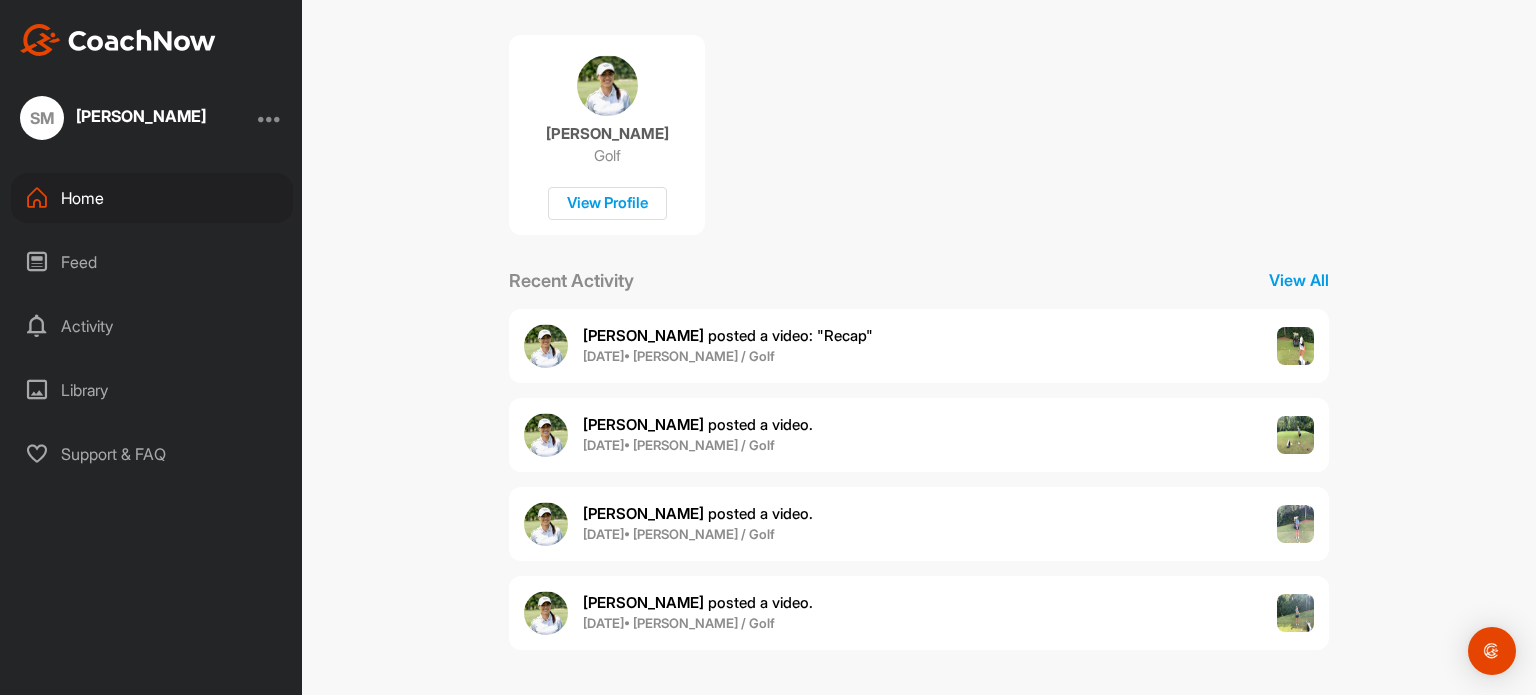 click on "[PERSON_NAME]   posted a video ." at bounding box center [698, 602] 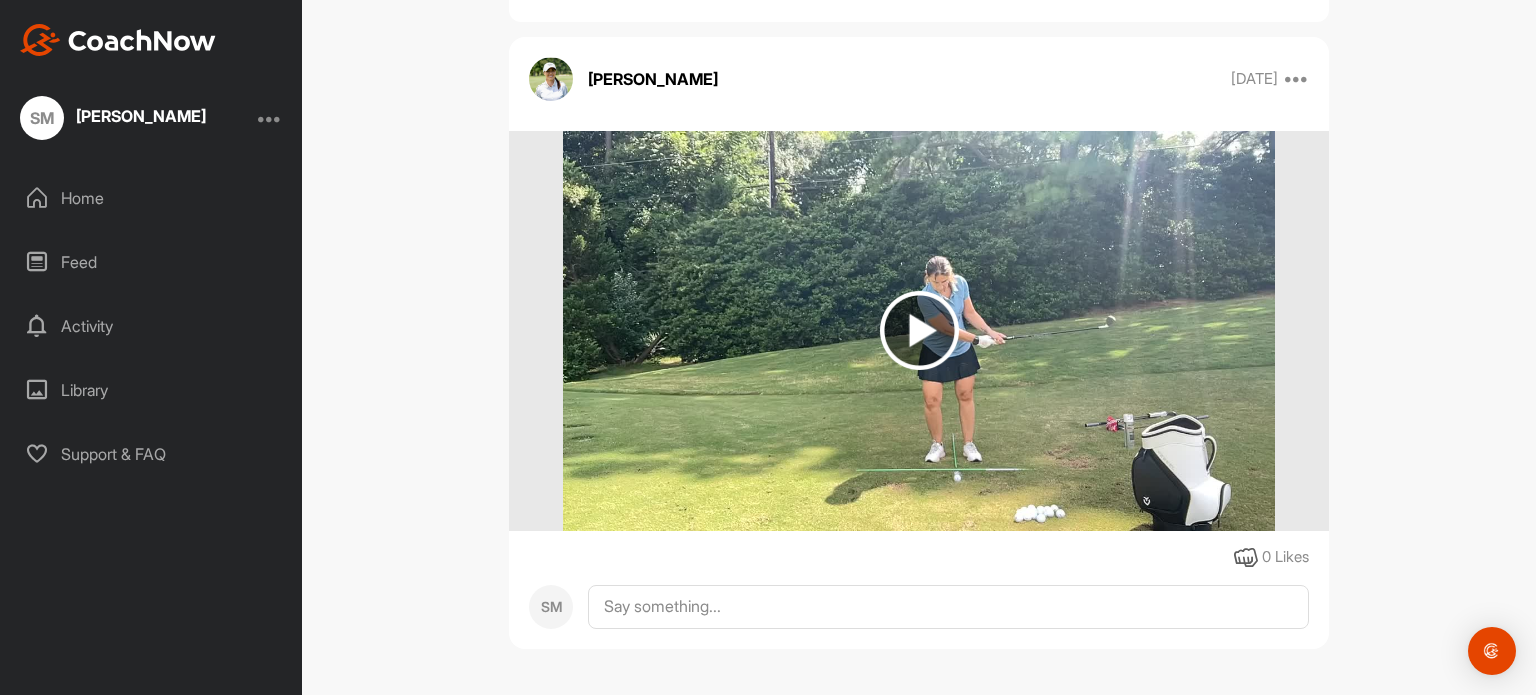 scroll, scrollTop: 176, scrollLeft: 0, axis: vertical 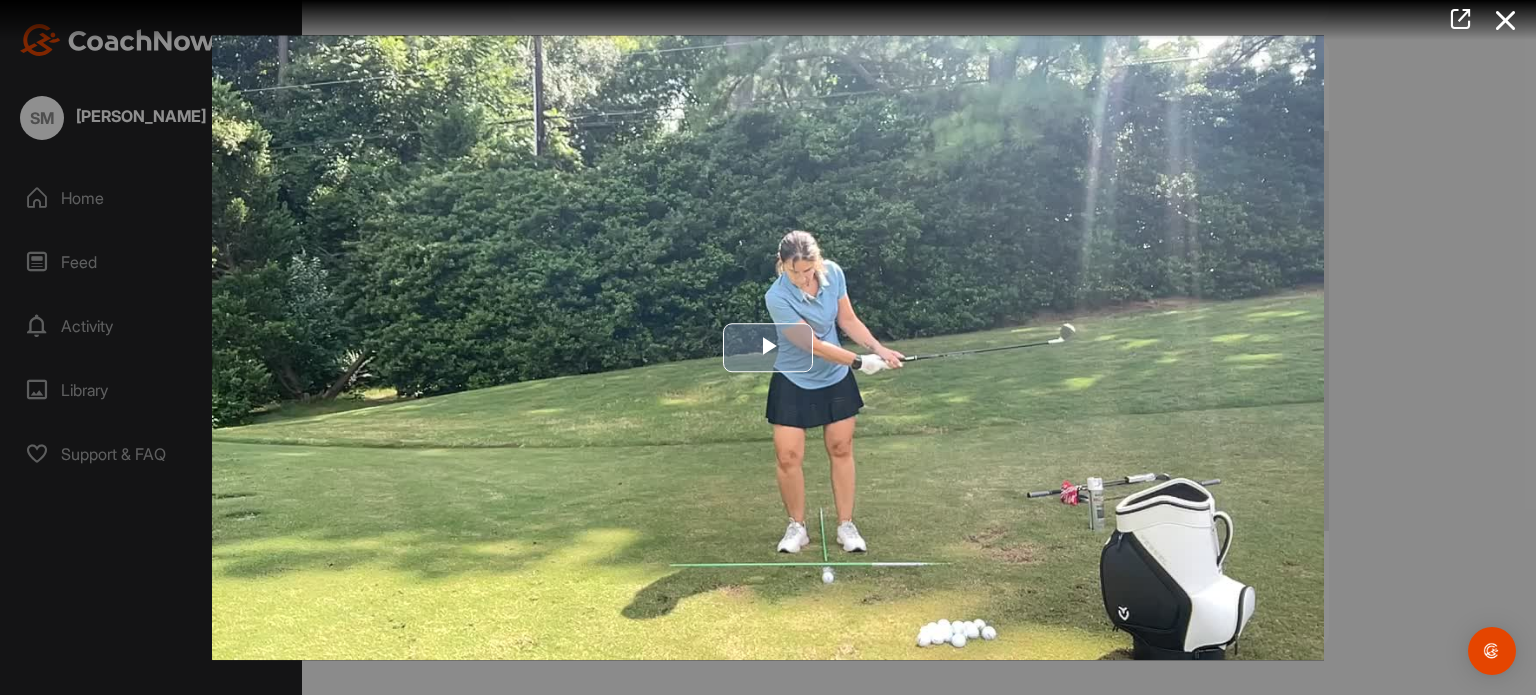 click at bounding box center [768, 348] 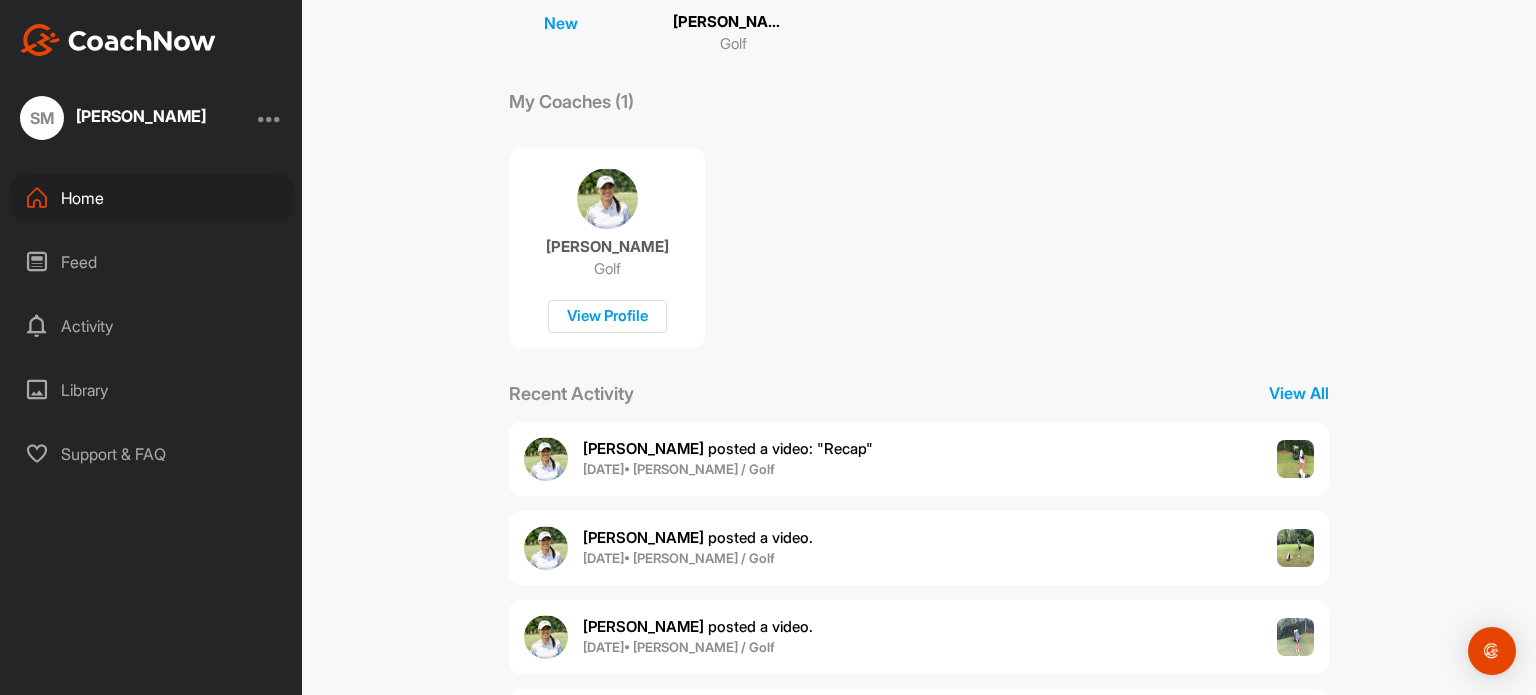scroll, scrollTop: 383, scrollLeft: 0, axis: vertical 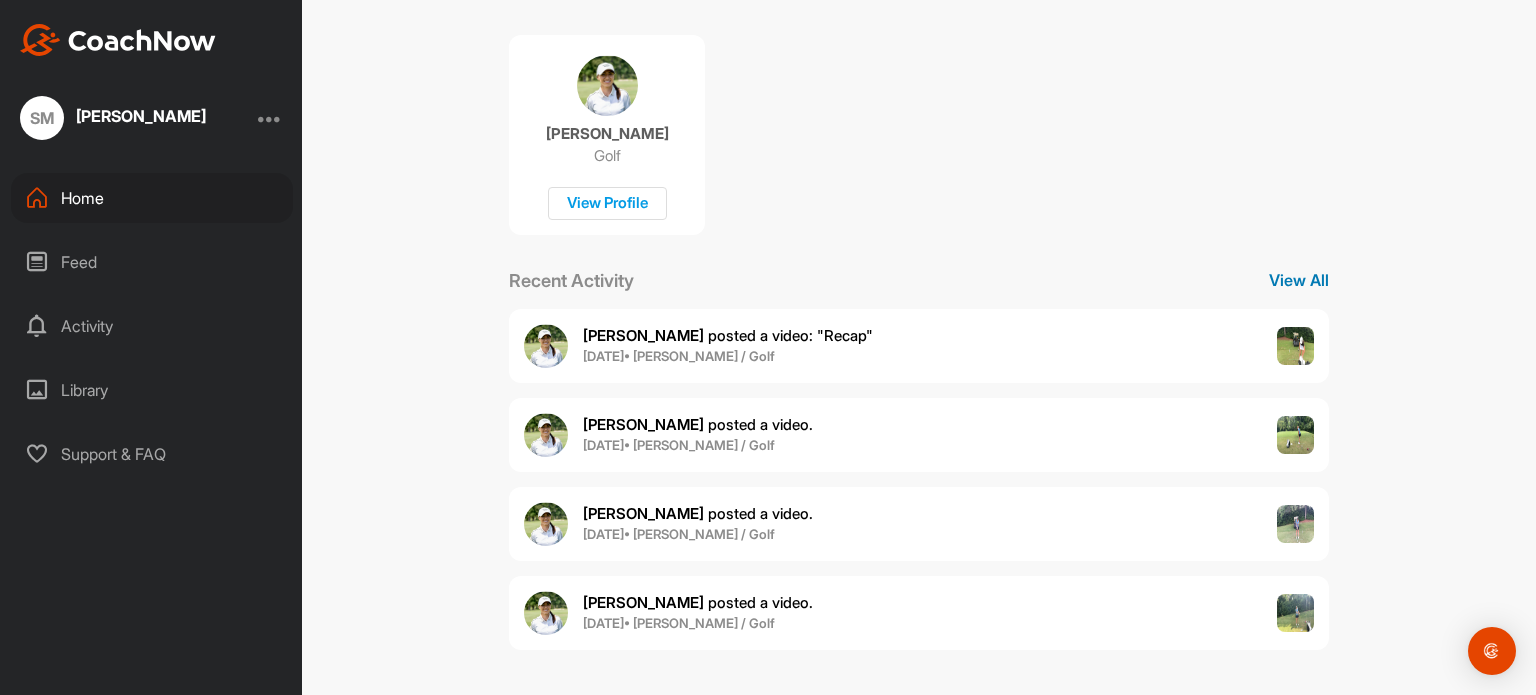 click on "View All" at bounding box center [1299, 280] 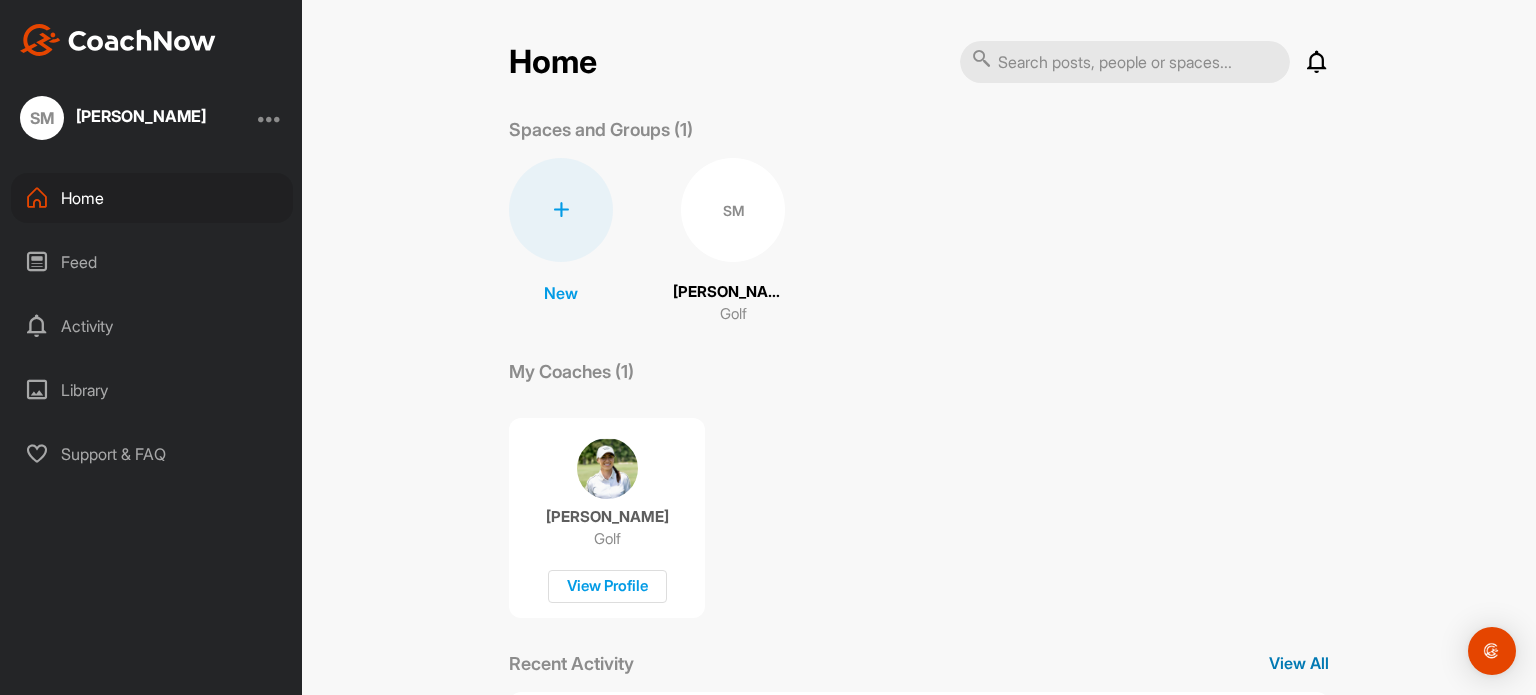 click on "View All" at bounding box center (1299, 663) 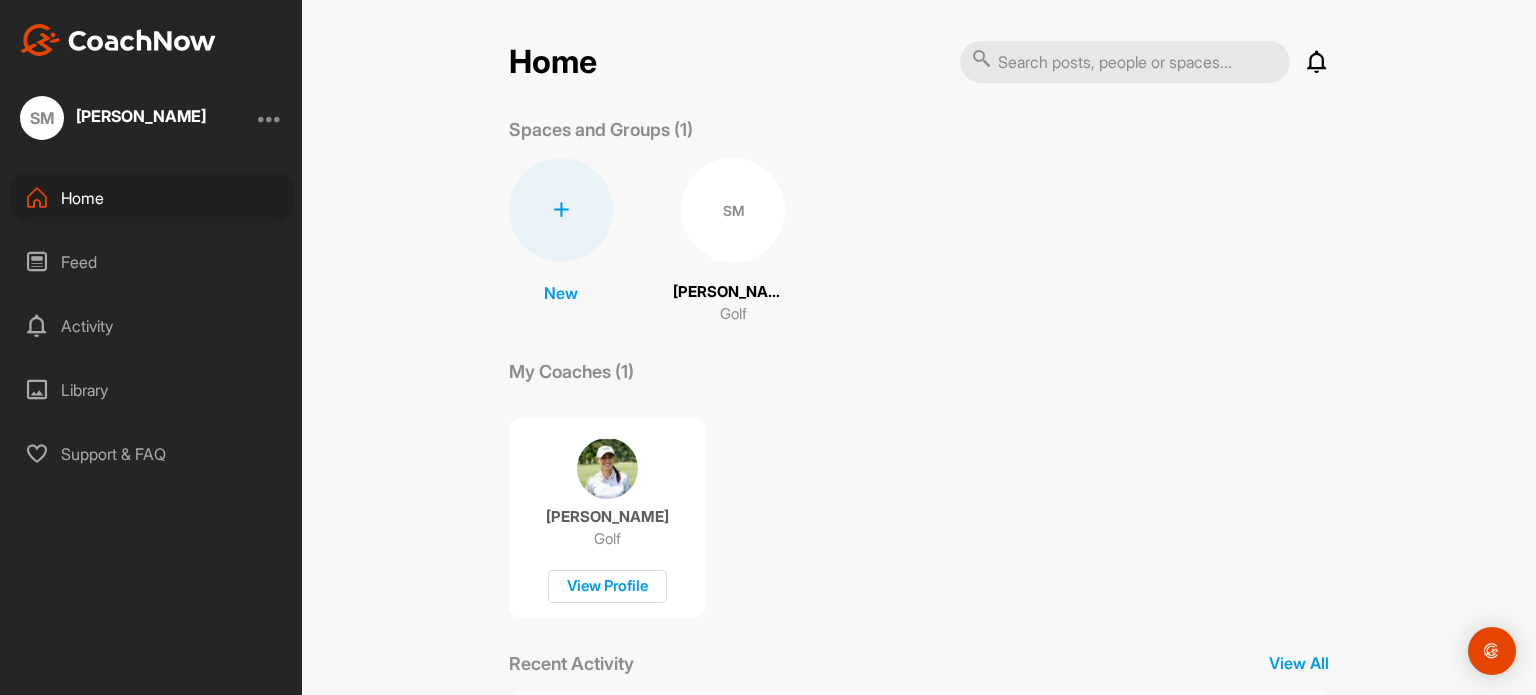 click on "[PERSON_NAME]" at bounding box center (733, 292) 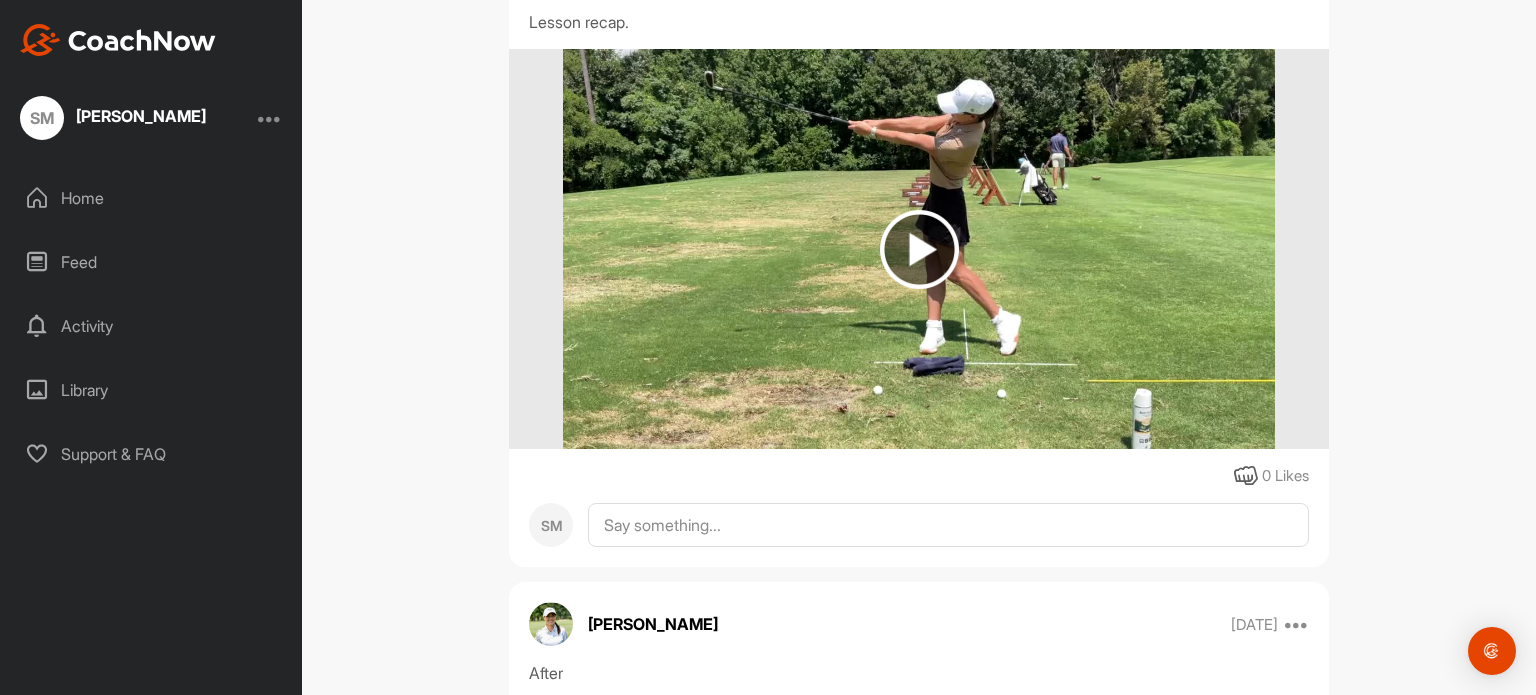 scroll, scrollTop: 36525, scrollLeft: 0, axis: vertical 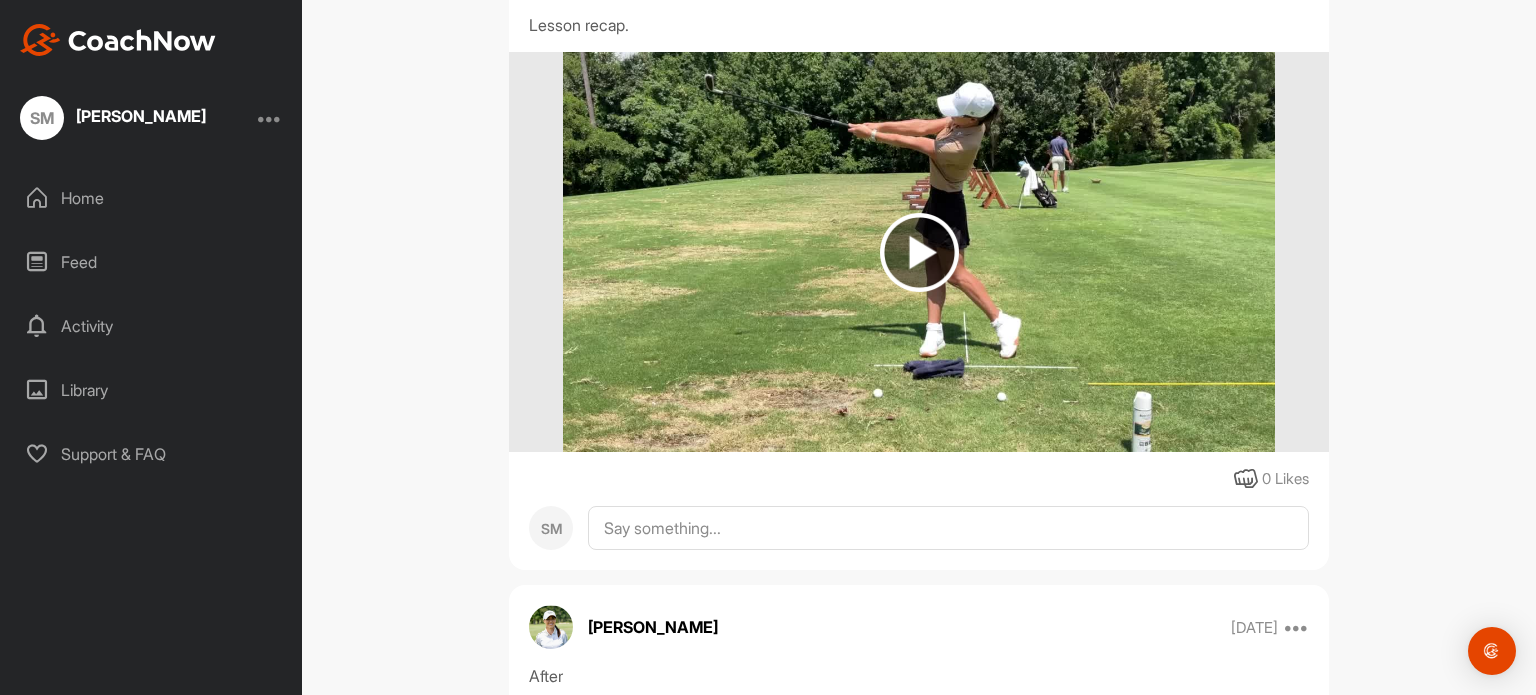 click at bounding box center (919, 252) 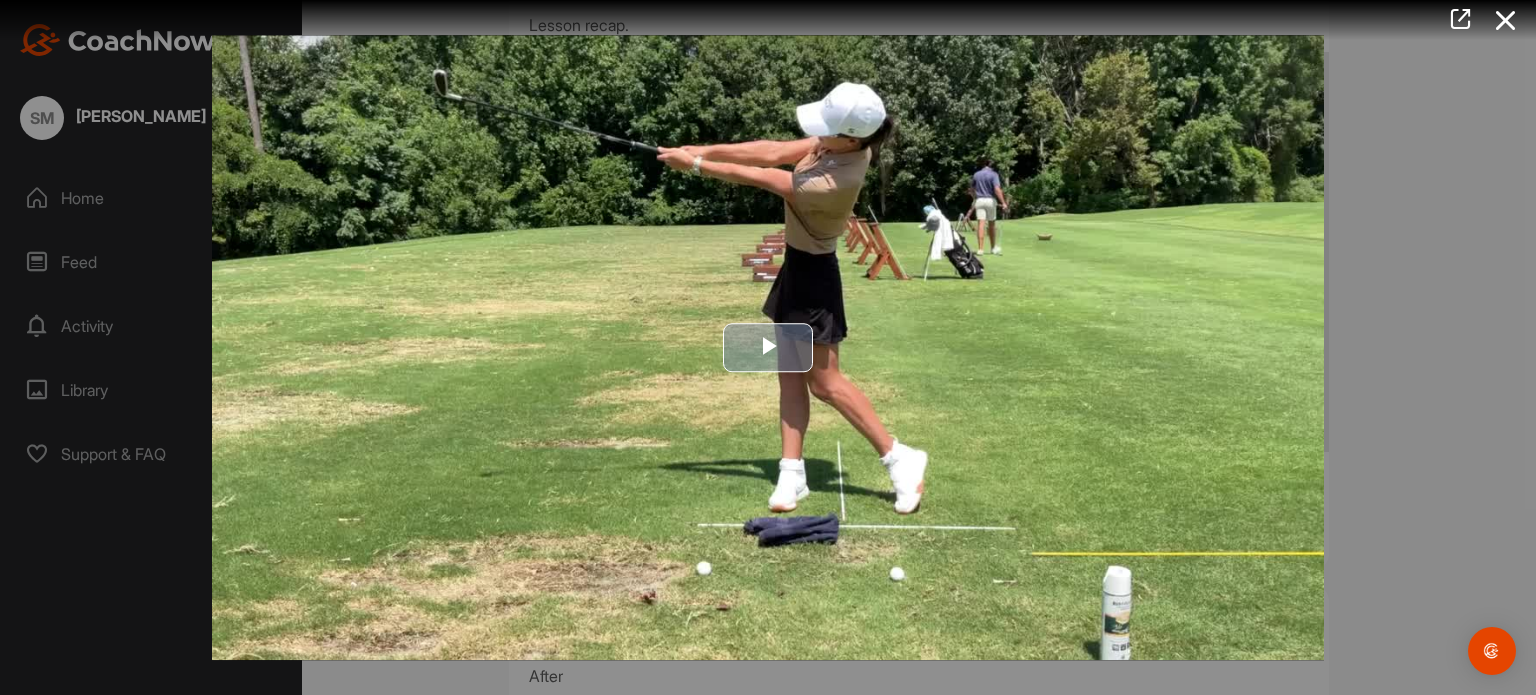 click at bounding box center (768, 348) 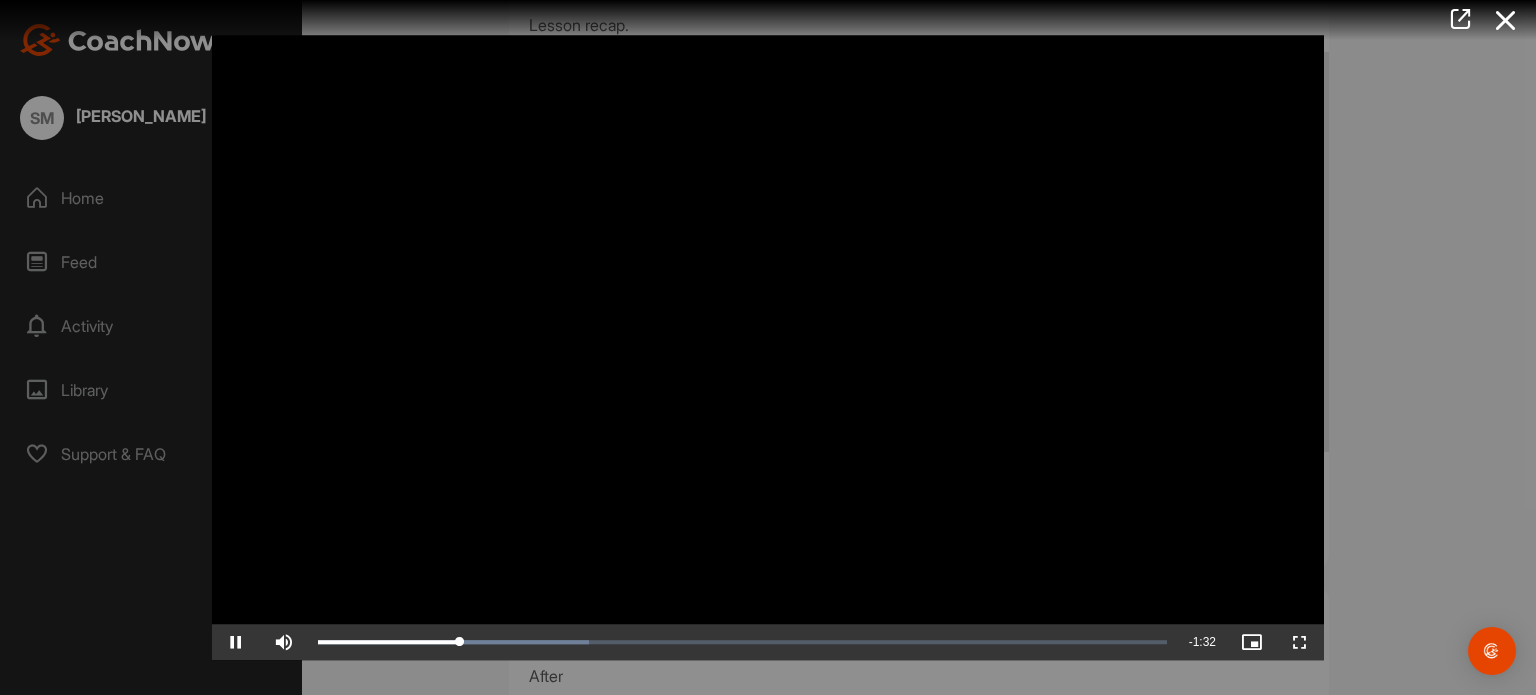 scroll, scrollTop: 0, scrollLeft: 0, axis: both 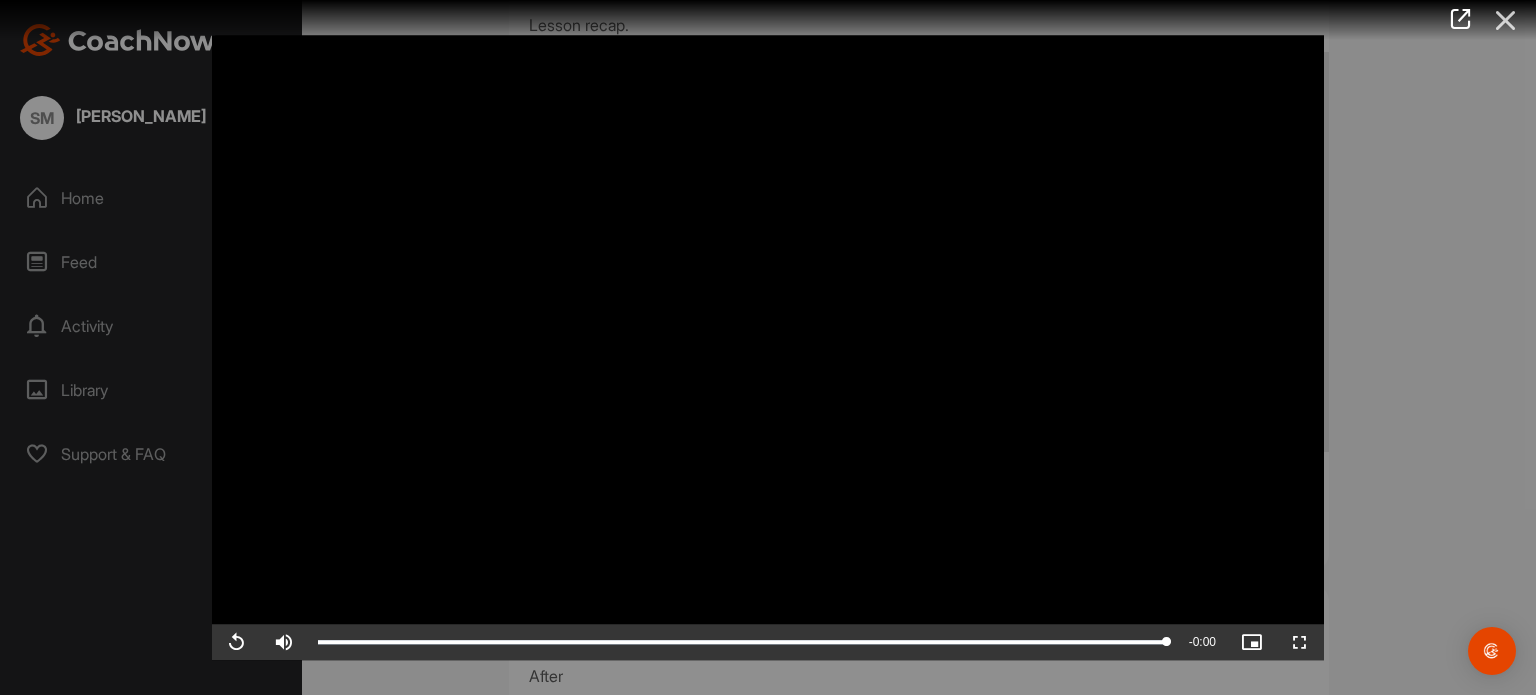 click at bounding box center (1506, 20) 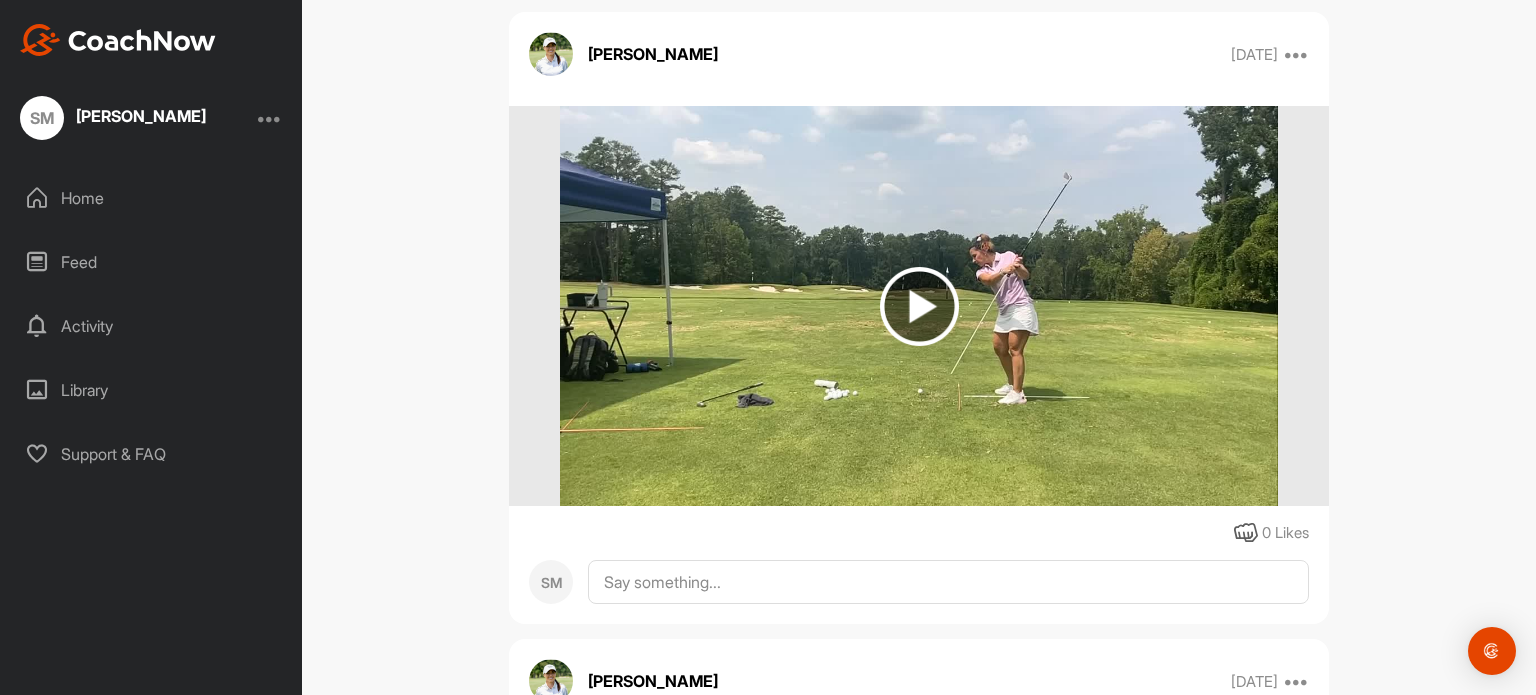 scroll, scrollTop: 33240, scrollLeft: 0, axis: vertical 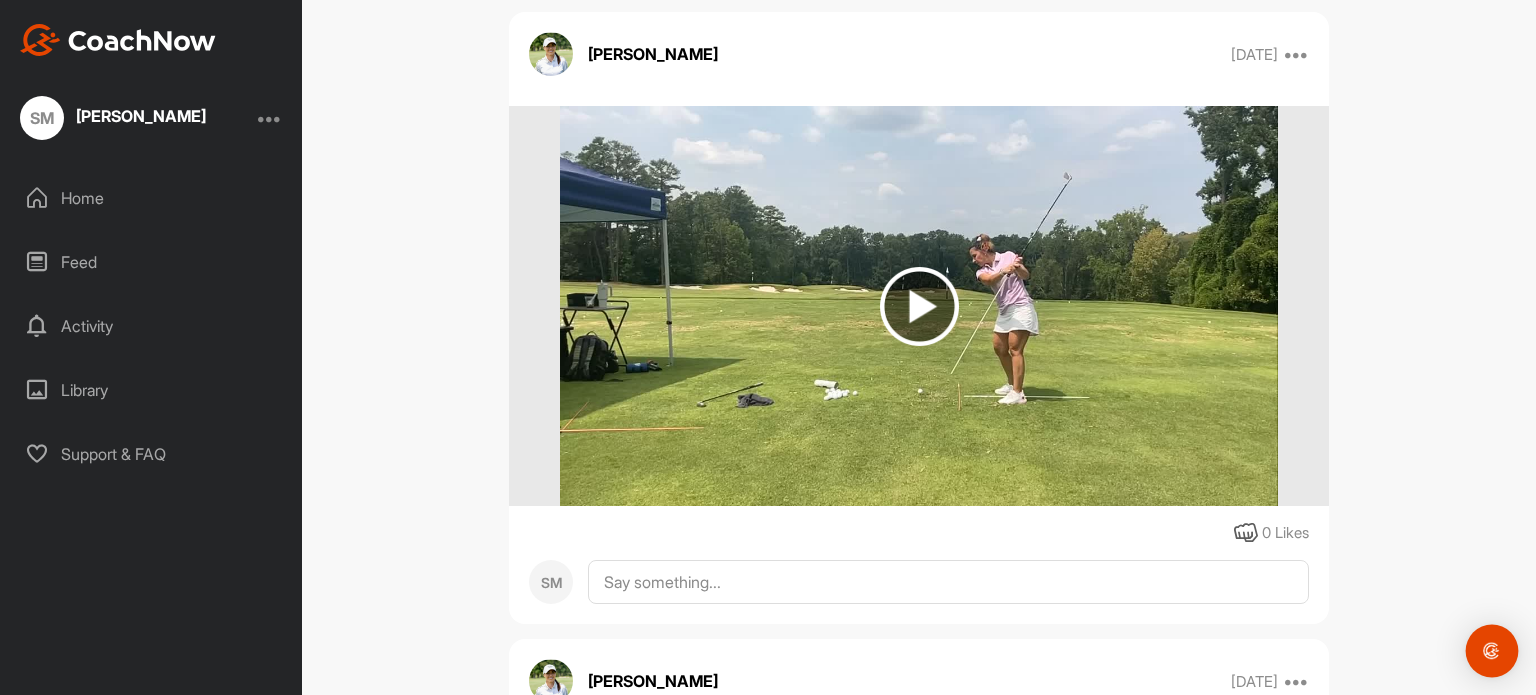 click at bounding box center (1492, 651) 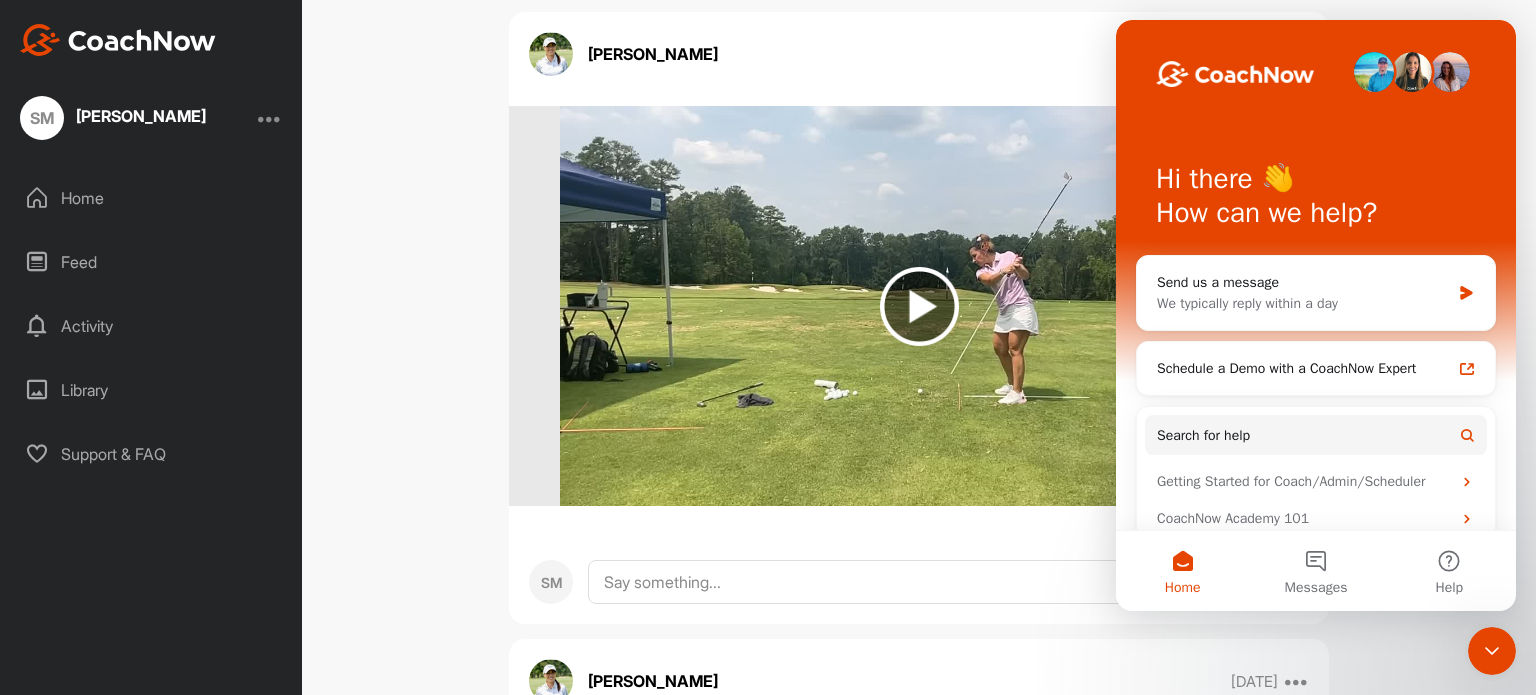 scroll, scrollTop: 0, scrollLeft: 0, axis: both 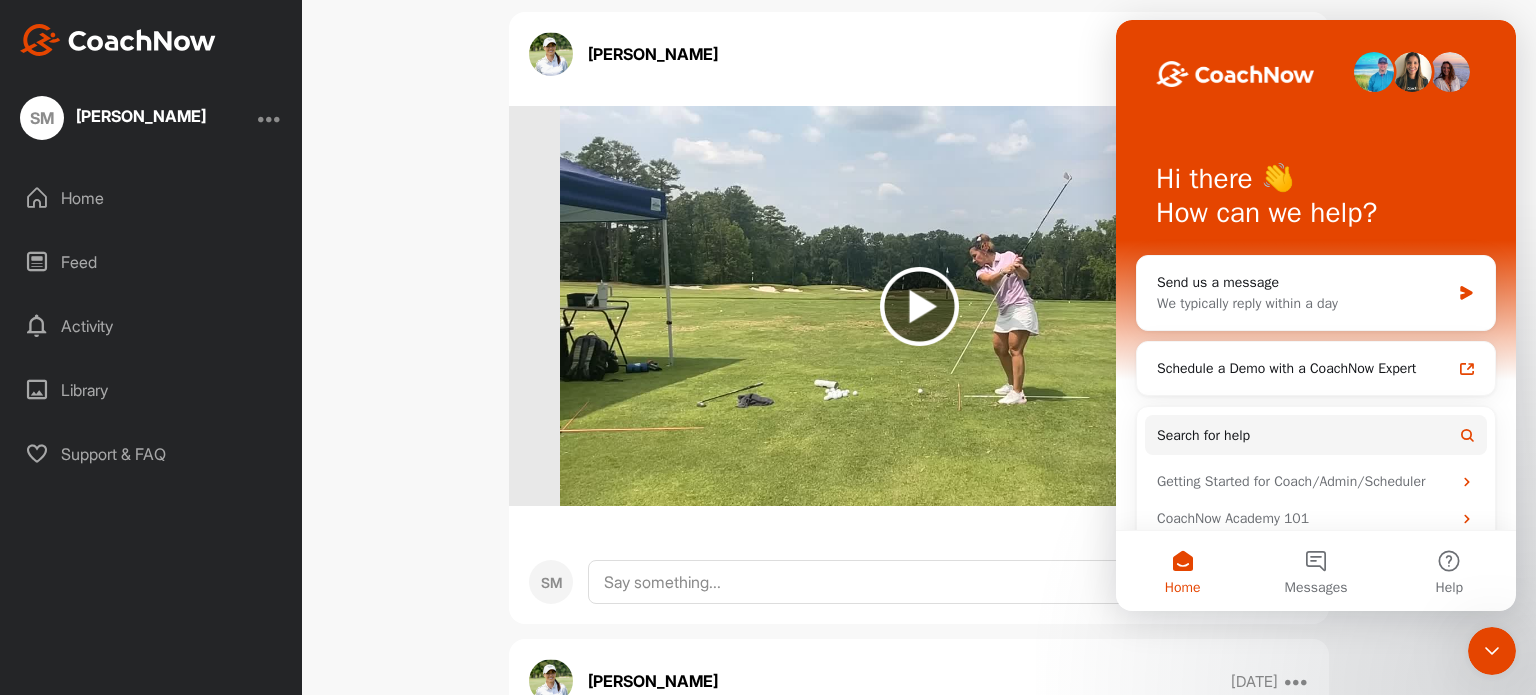 click on "0 Likes" at bounding box center [919, 533] 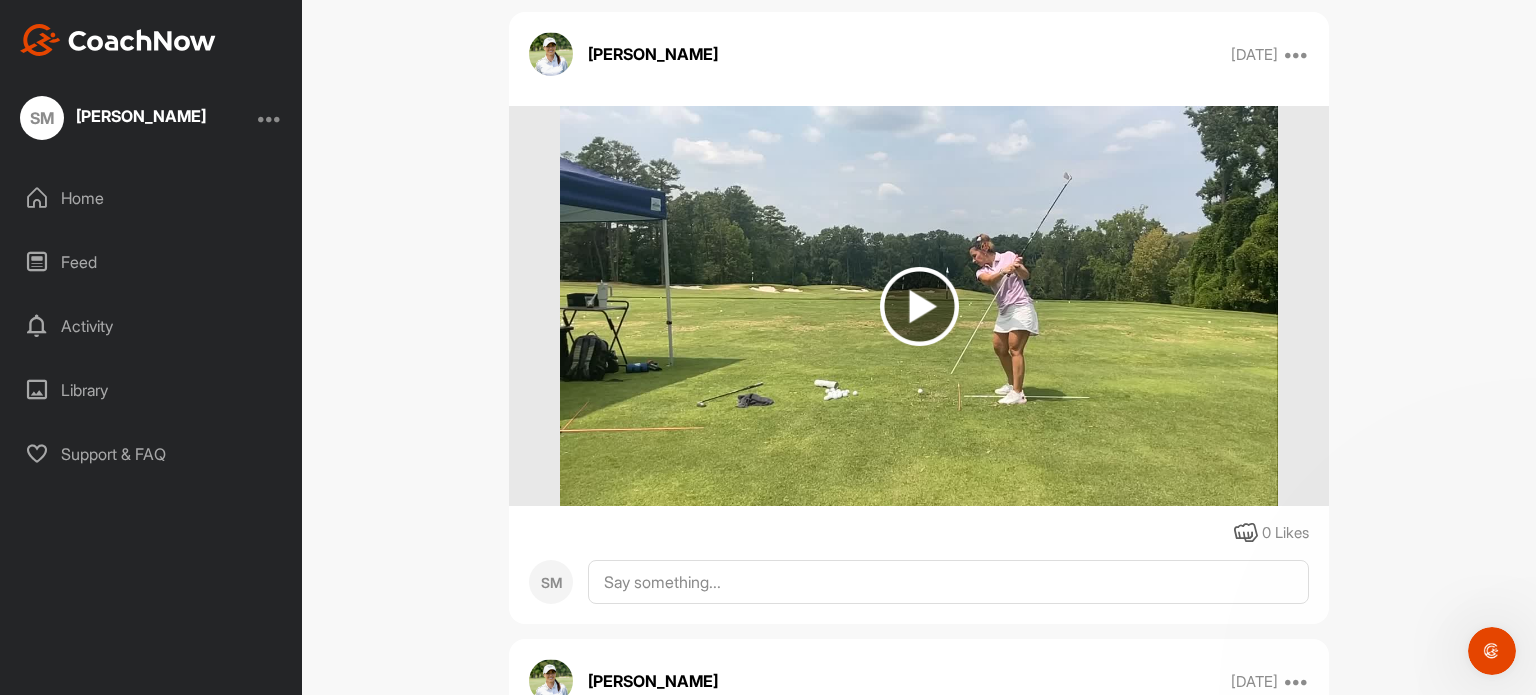 scroll, scrollTop: 0, scrollLeft: 0, axis: both 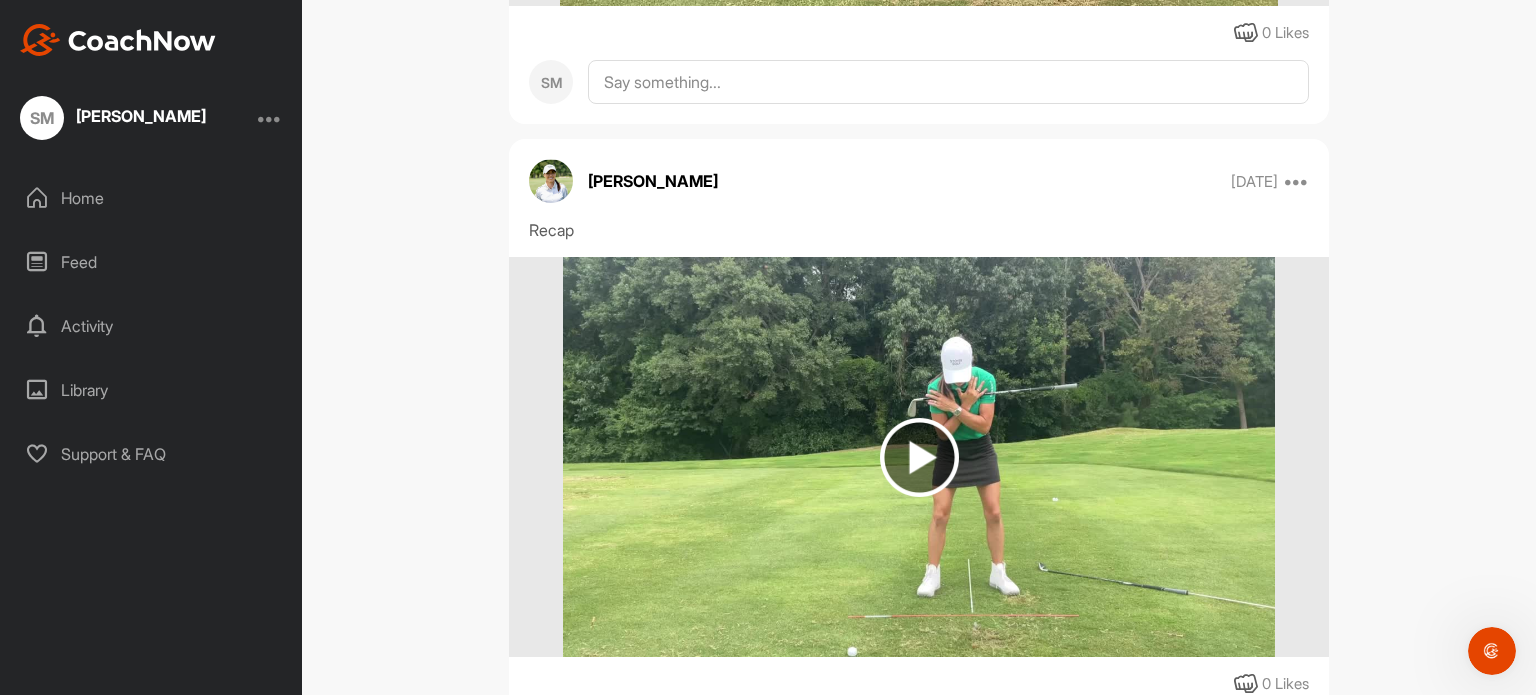click at bounding box center (919, 457) 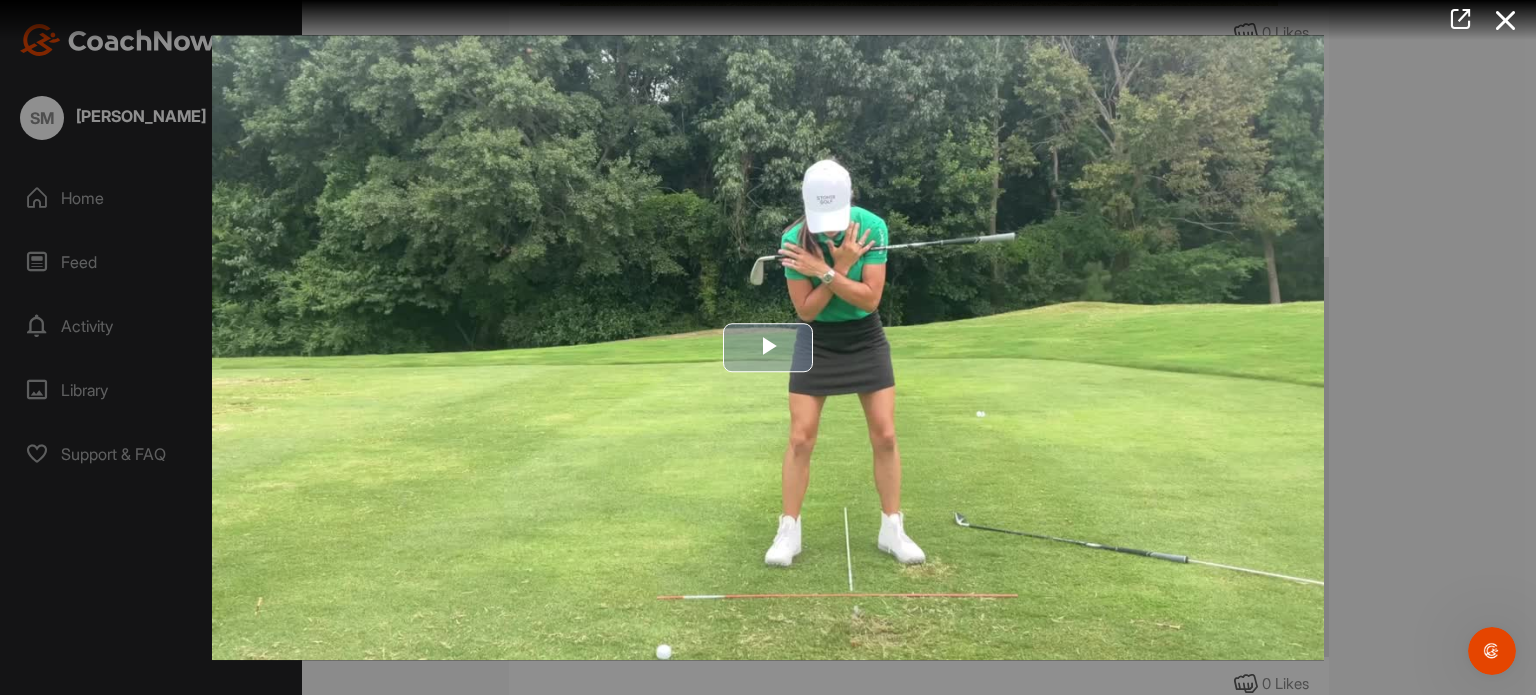 click at bounding box center [768, 348] 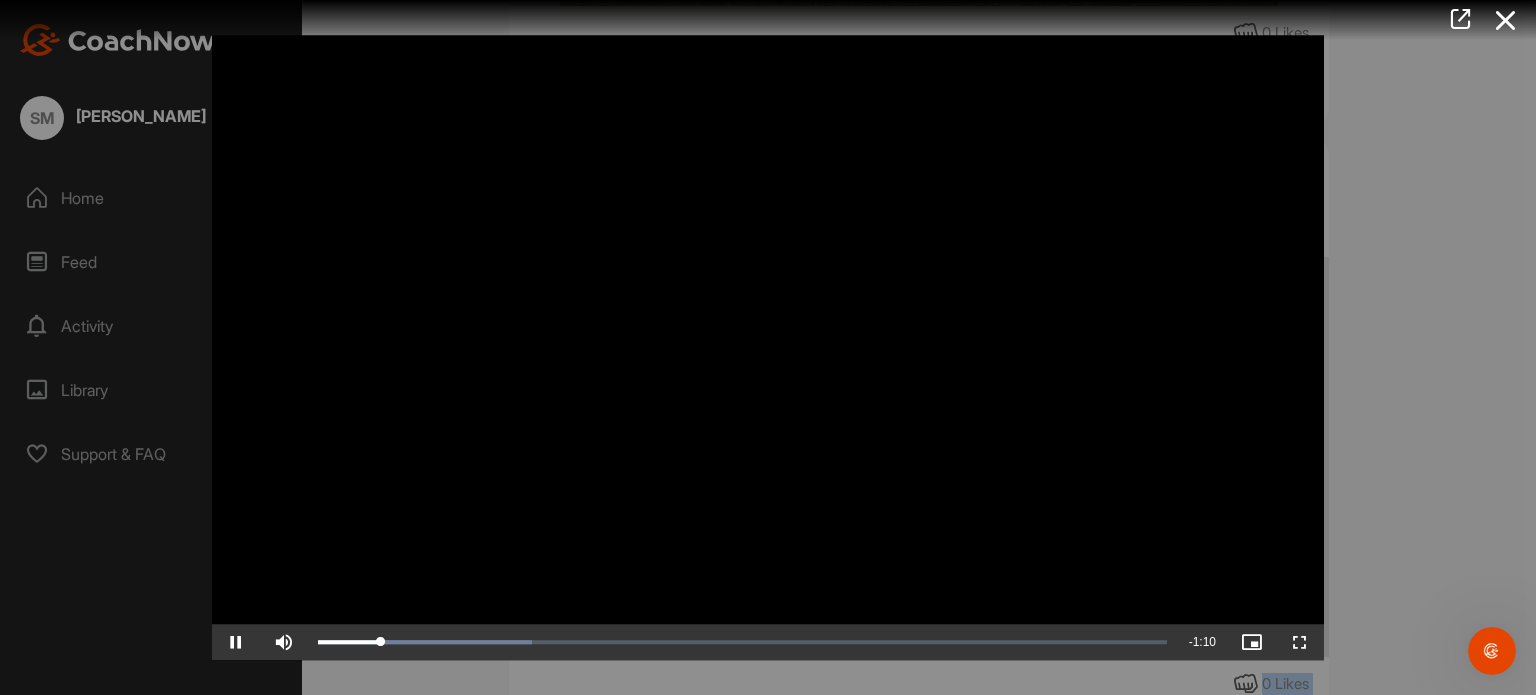 drag, startPoint x: 359, startPoint y: 634, endPoint x: 410, endPoint y: 733, distance: 111.364265 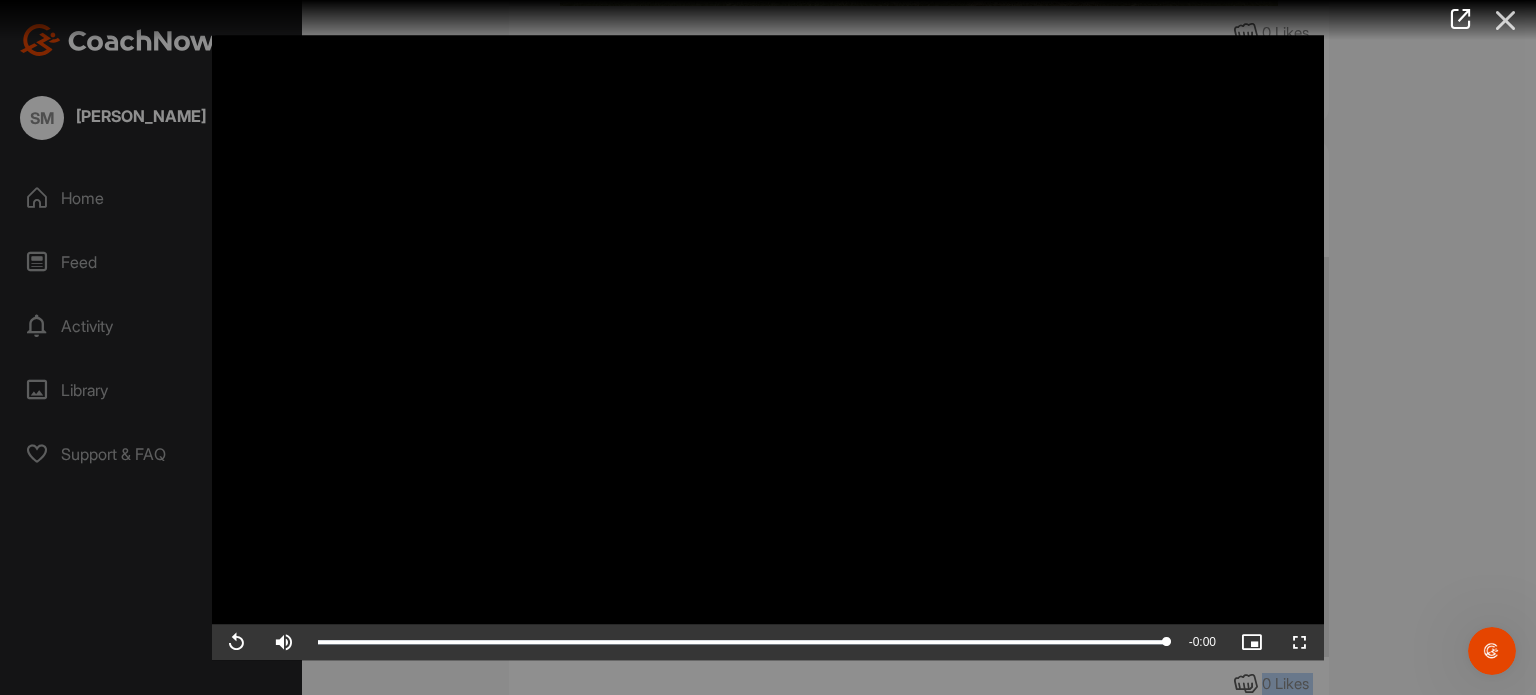 click at bounding box center (1506, 20) 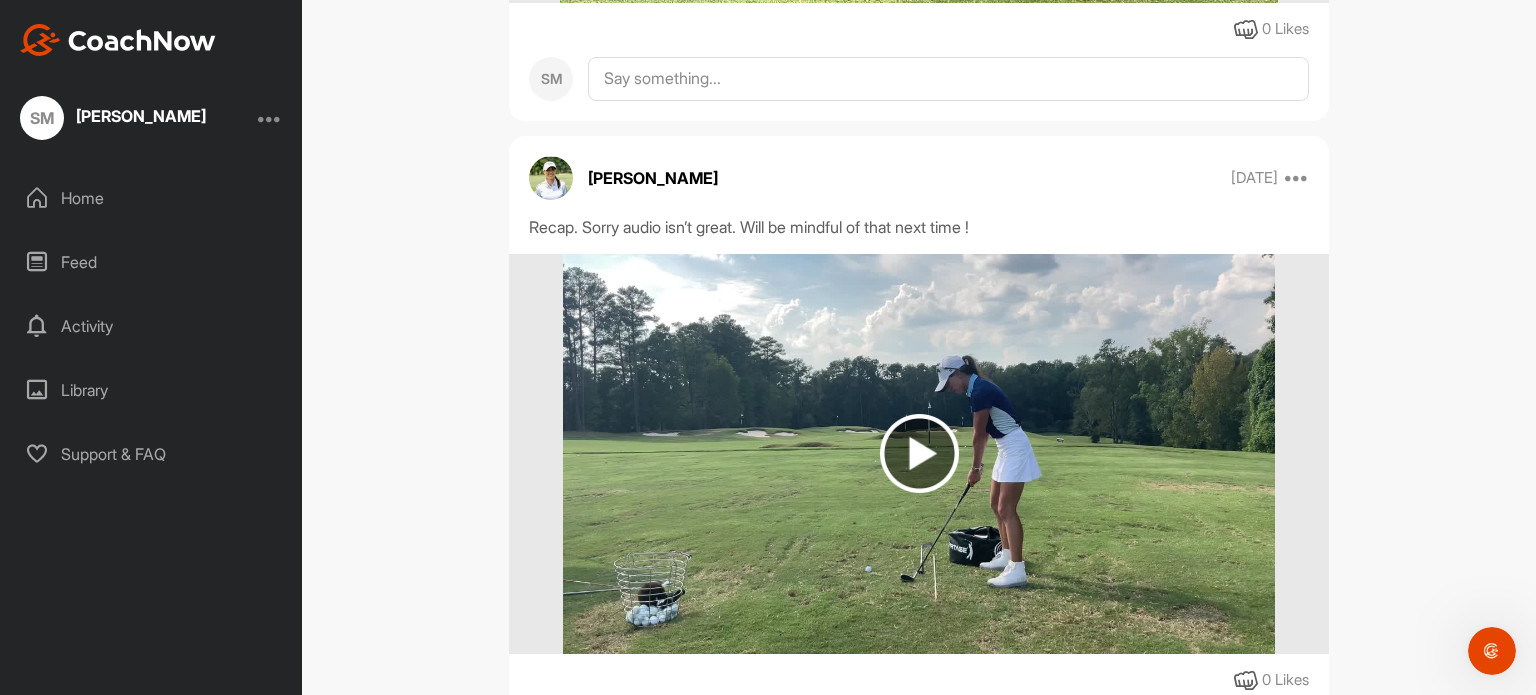 scroll, scrollTop: 26100, scrollLeft: 0, axis: vertical 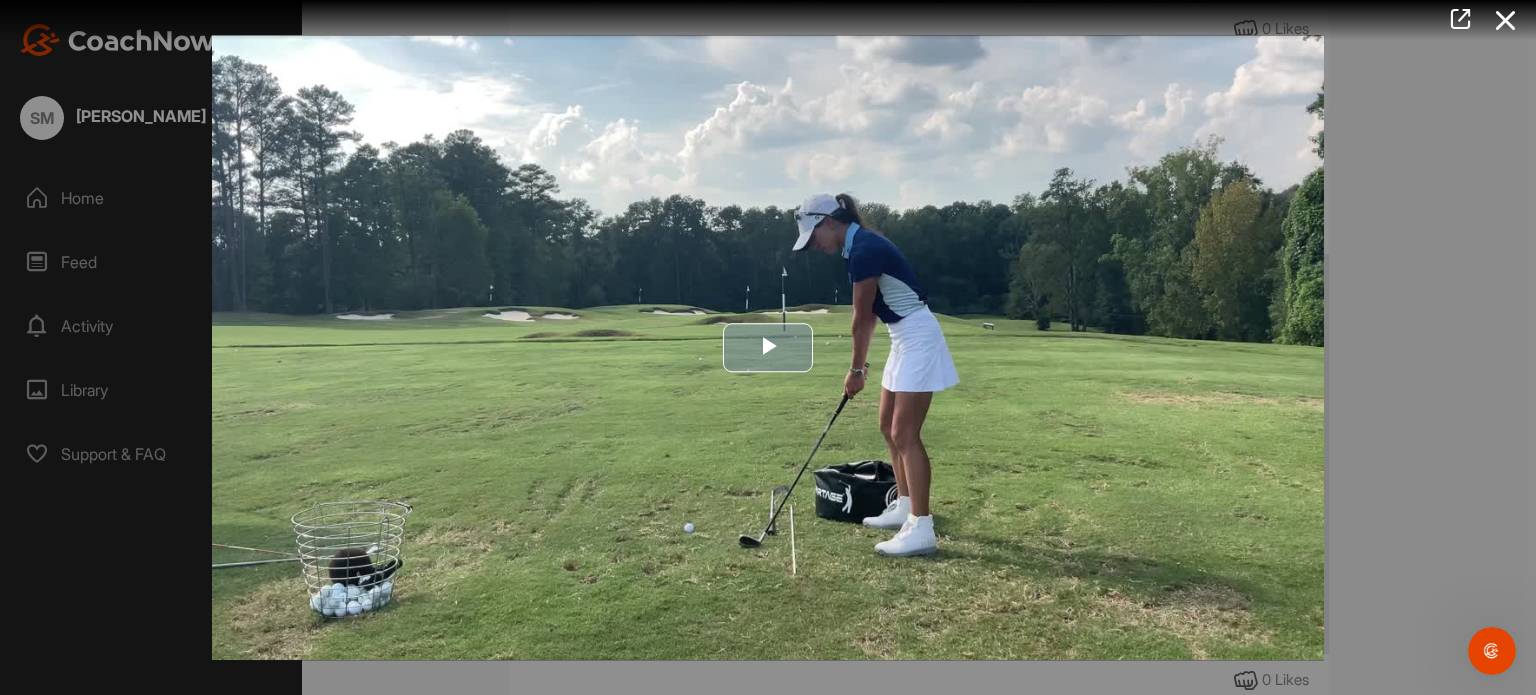 click at bounding box center [768, 348] 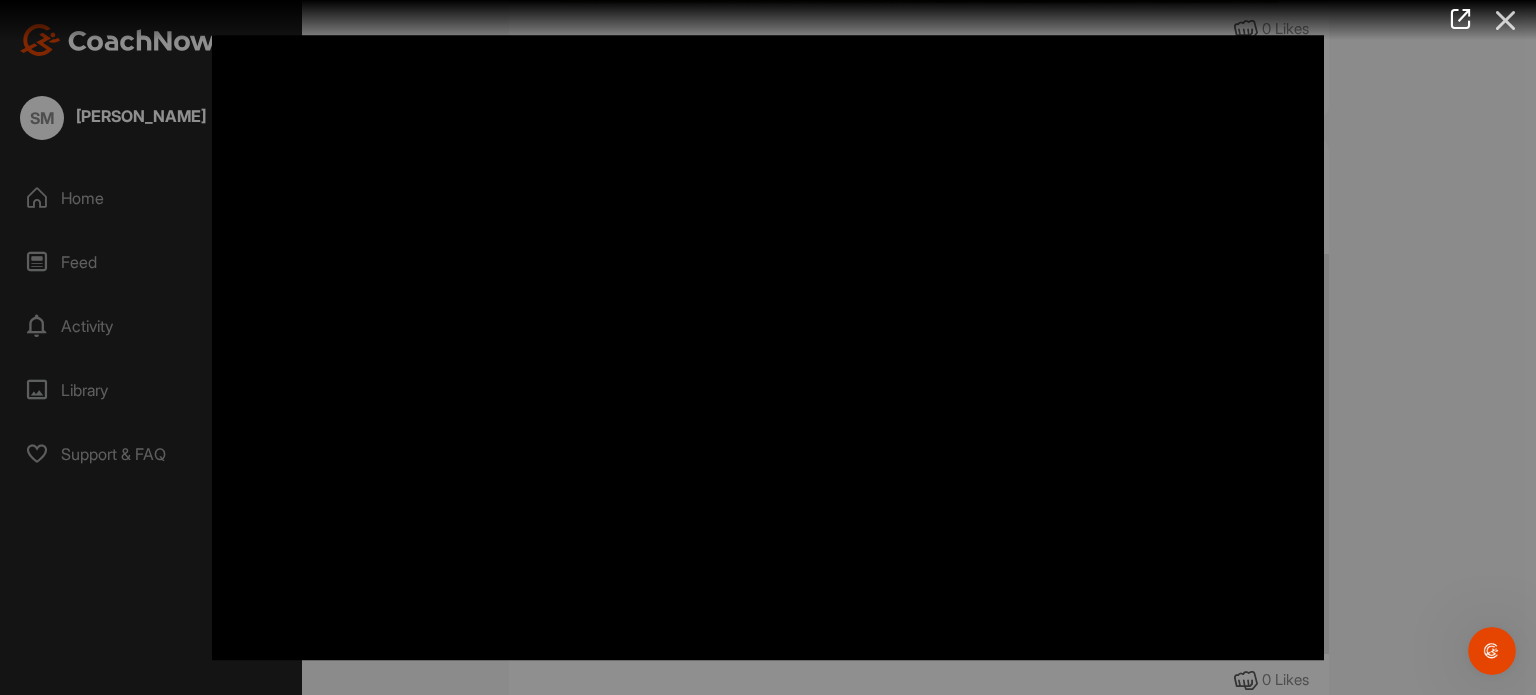click at bounding box center (1506, 20) 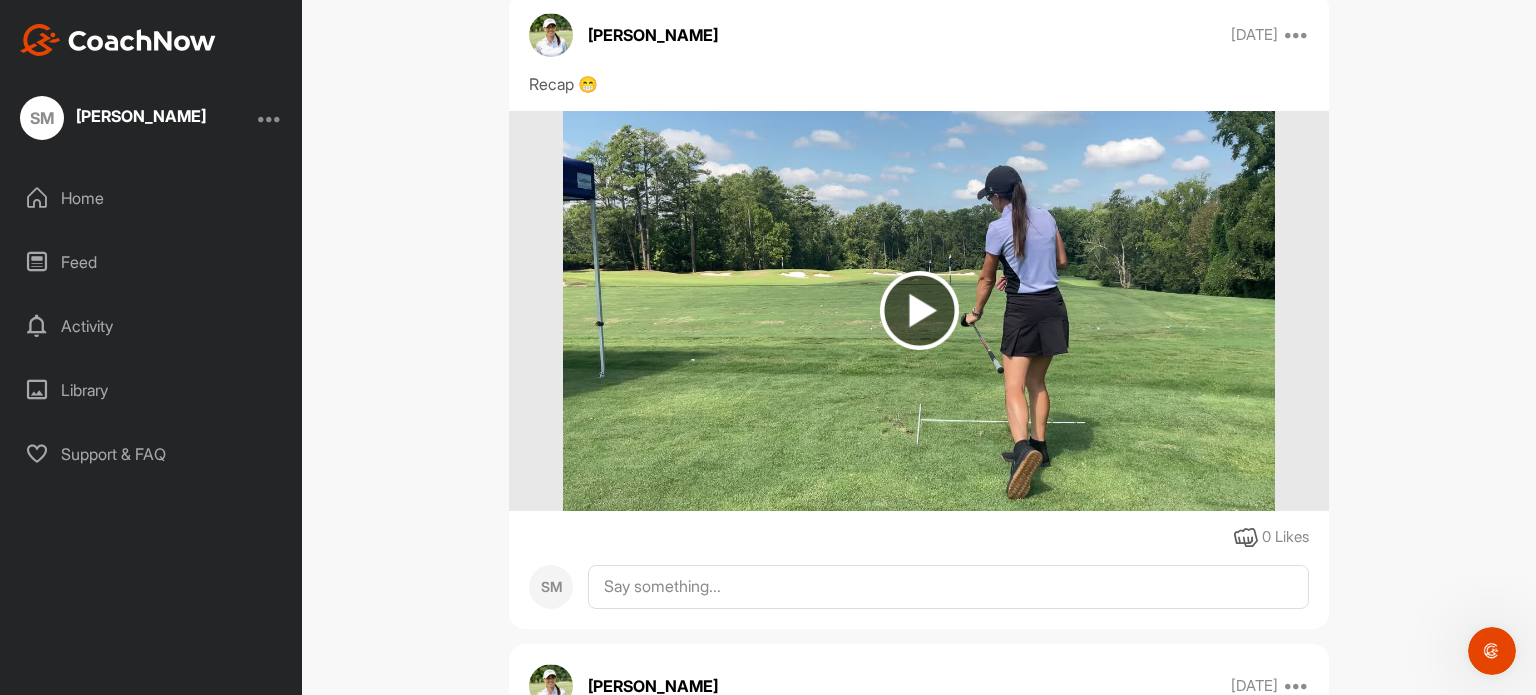 scroll, scrollTop: 23020, scrollLeft: 0, axis: vertical 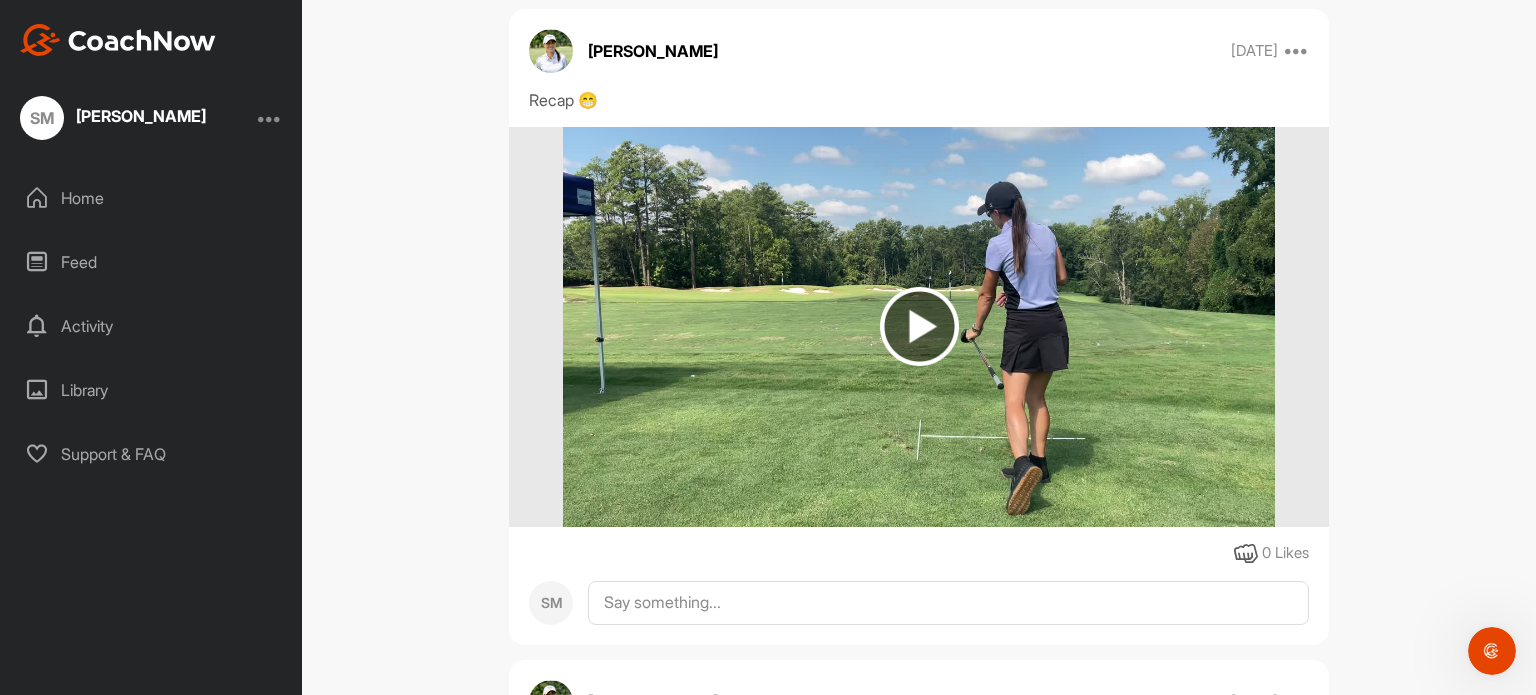 click at bounding box center (919, 326) 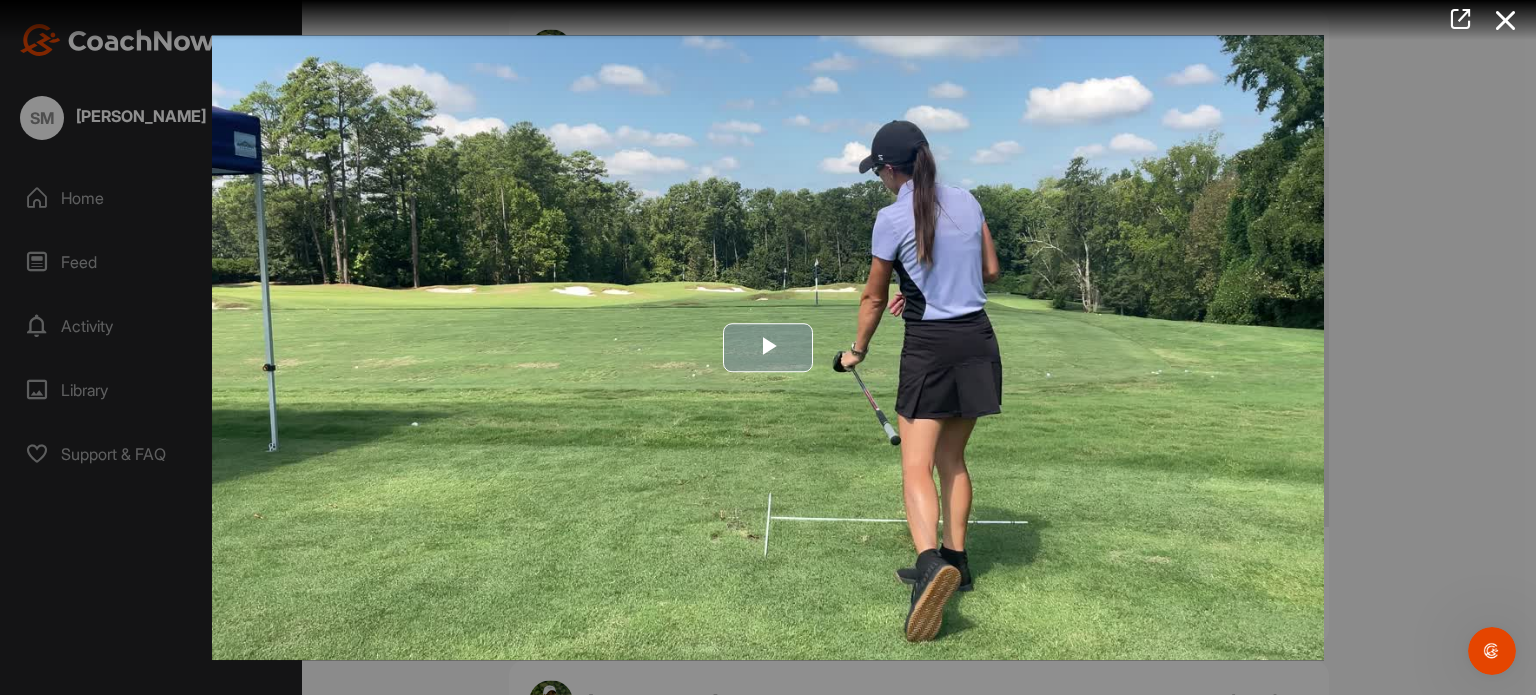 click at bounding box center [768, 348] 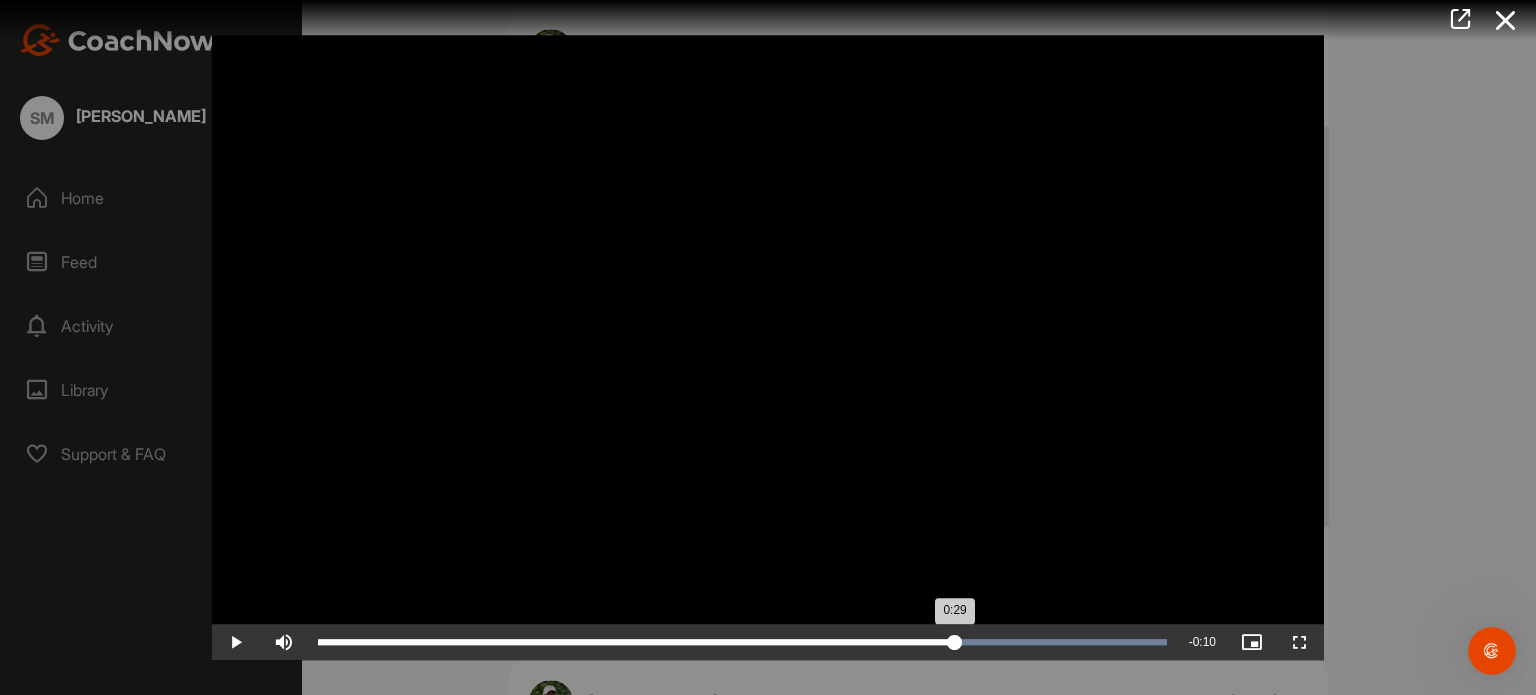 click on "Loaded :  100.00% 0:29 0:29" at bounding box center [742, 642] 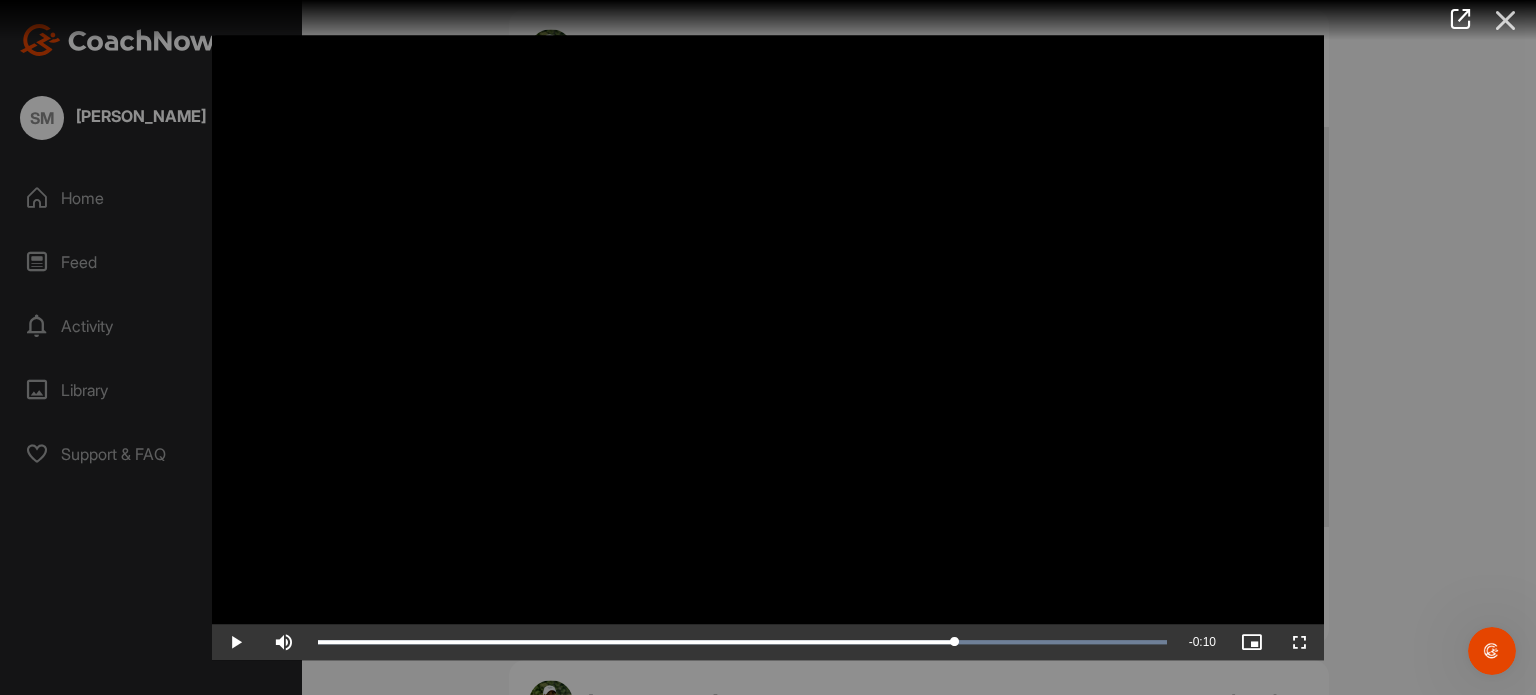 click at bounding box center [1506, 20] 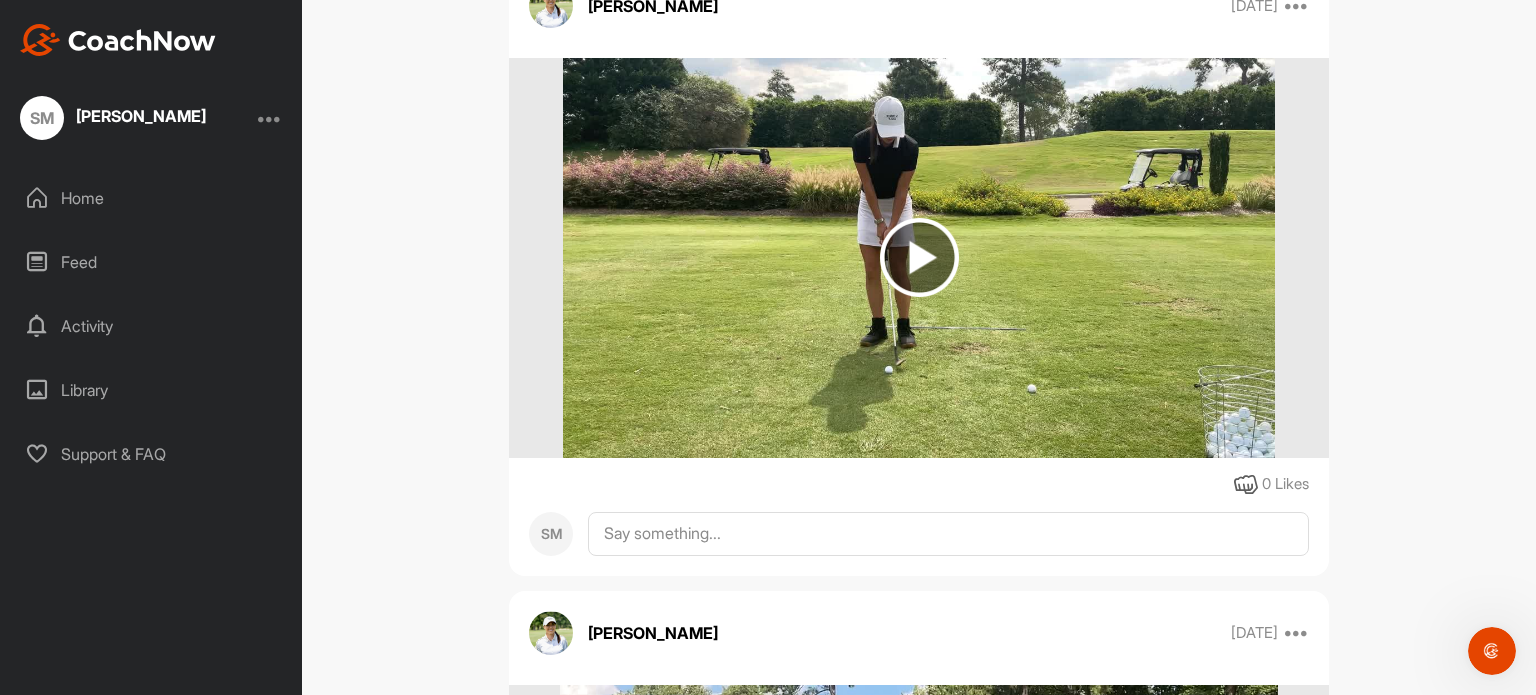 scroll, scrollTop: 18657, scrollLeft: 0, axis: vertical 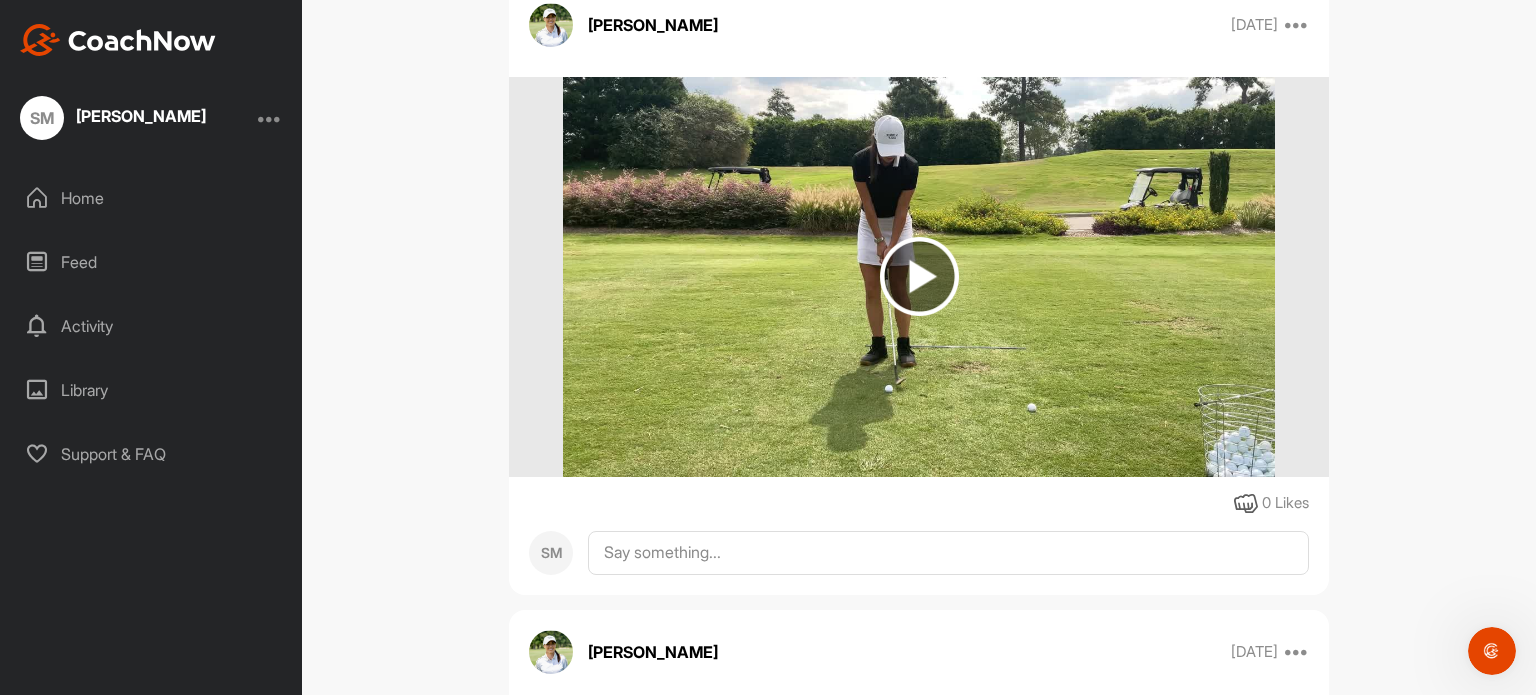 click at bounding box center (919, 276) 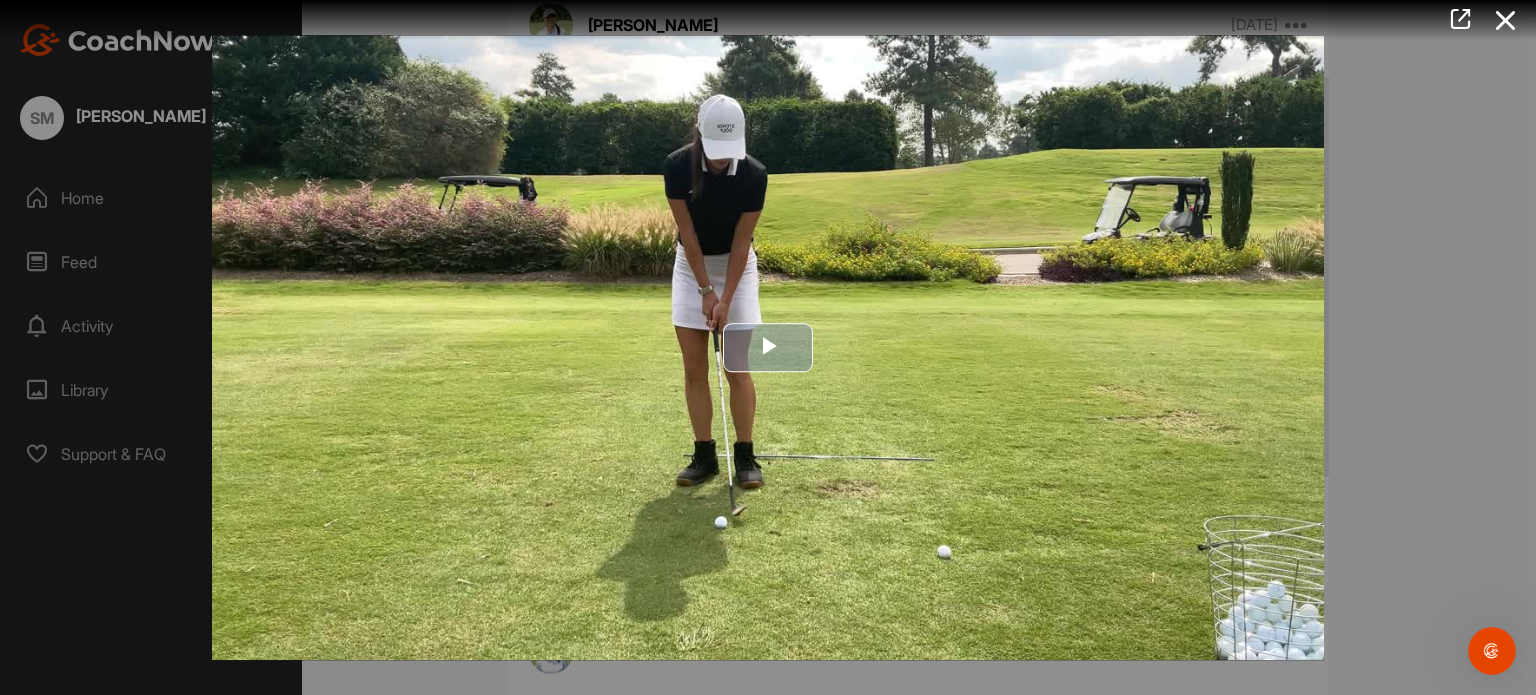 click at bounding box center (768, 348) 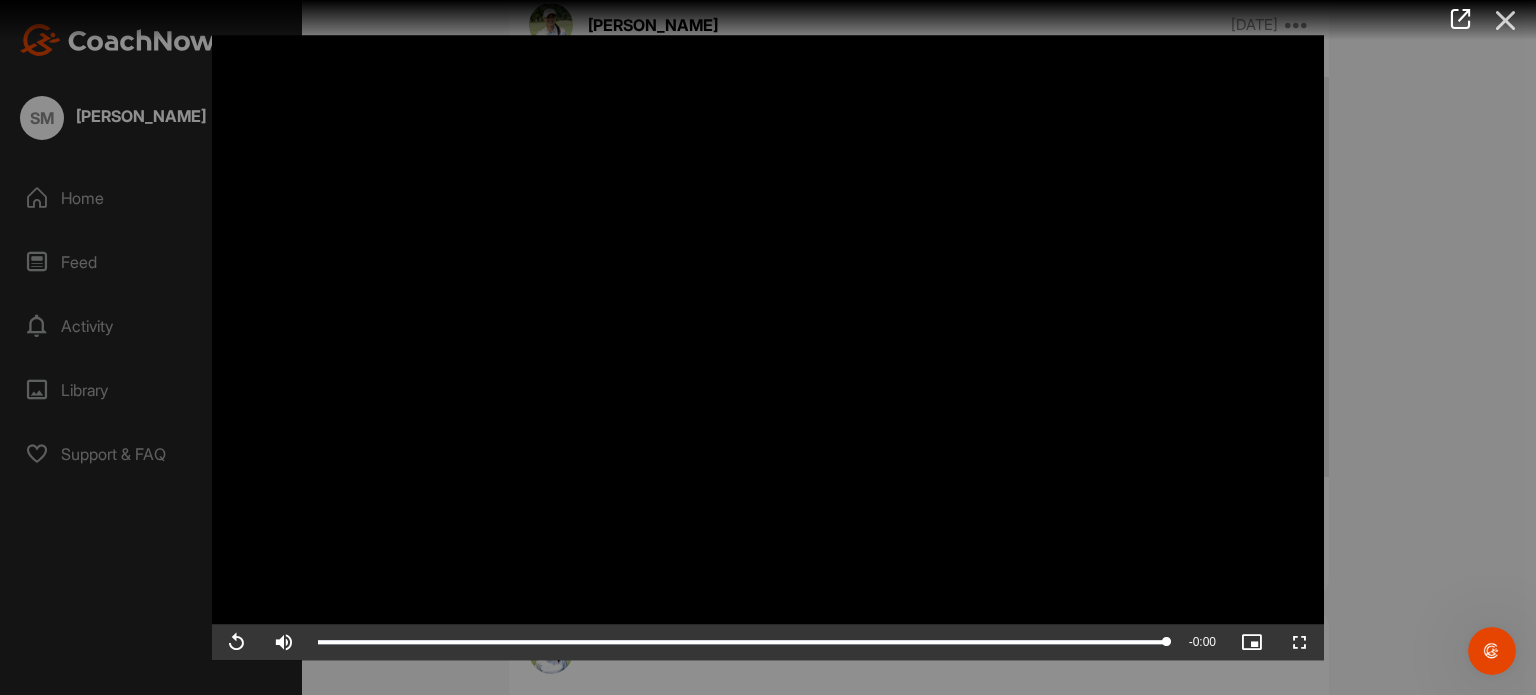 click at bounding box center (1506, 20) 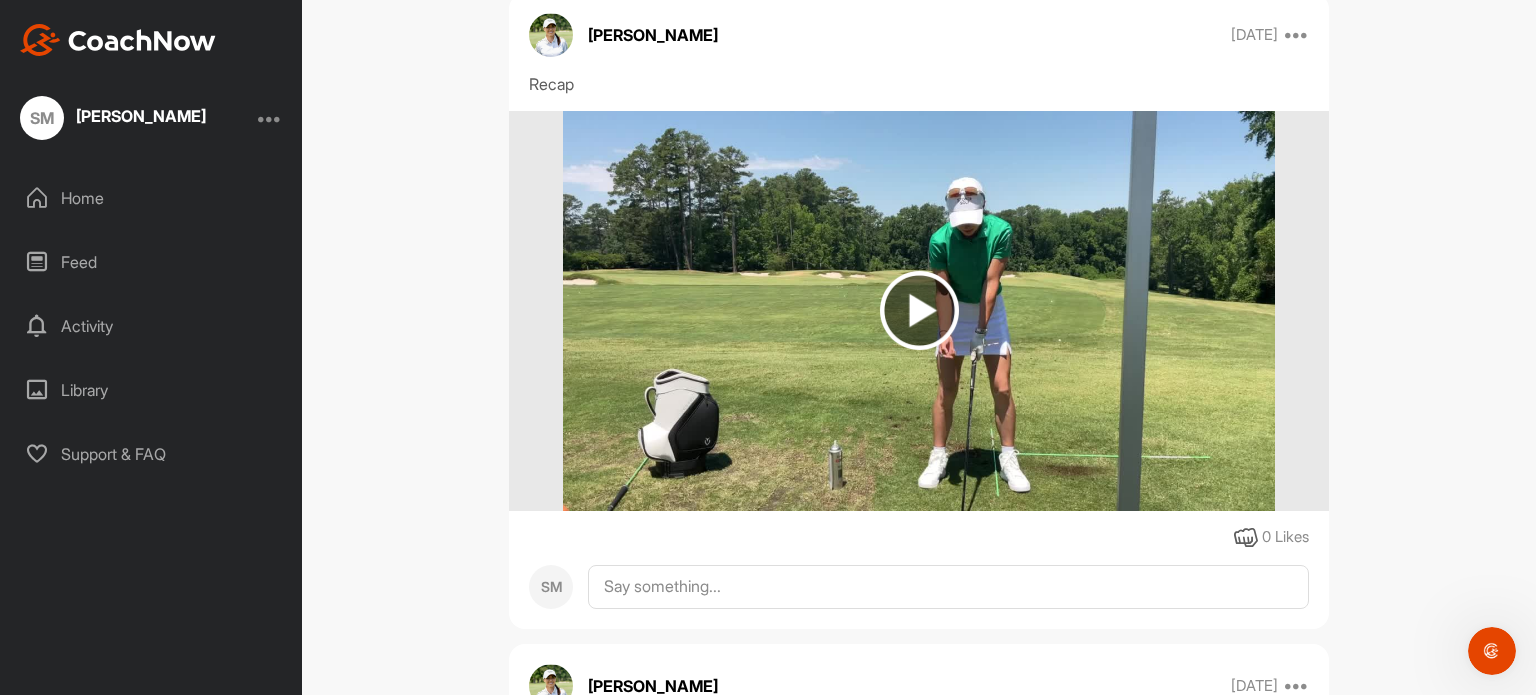 scroll, scrollTop: 7939, scrollLeft: 0, axis: vertical 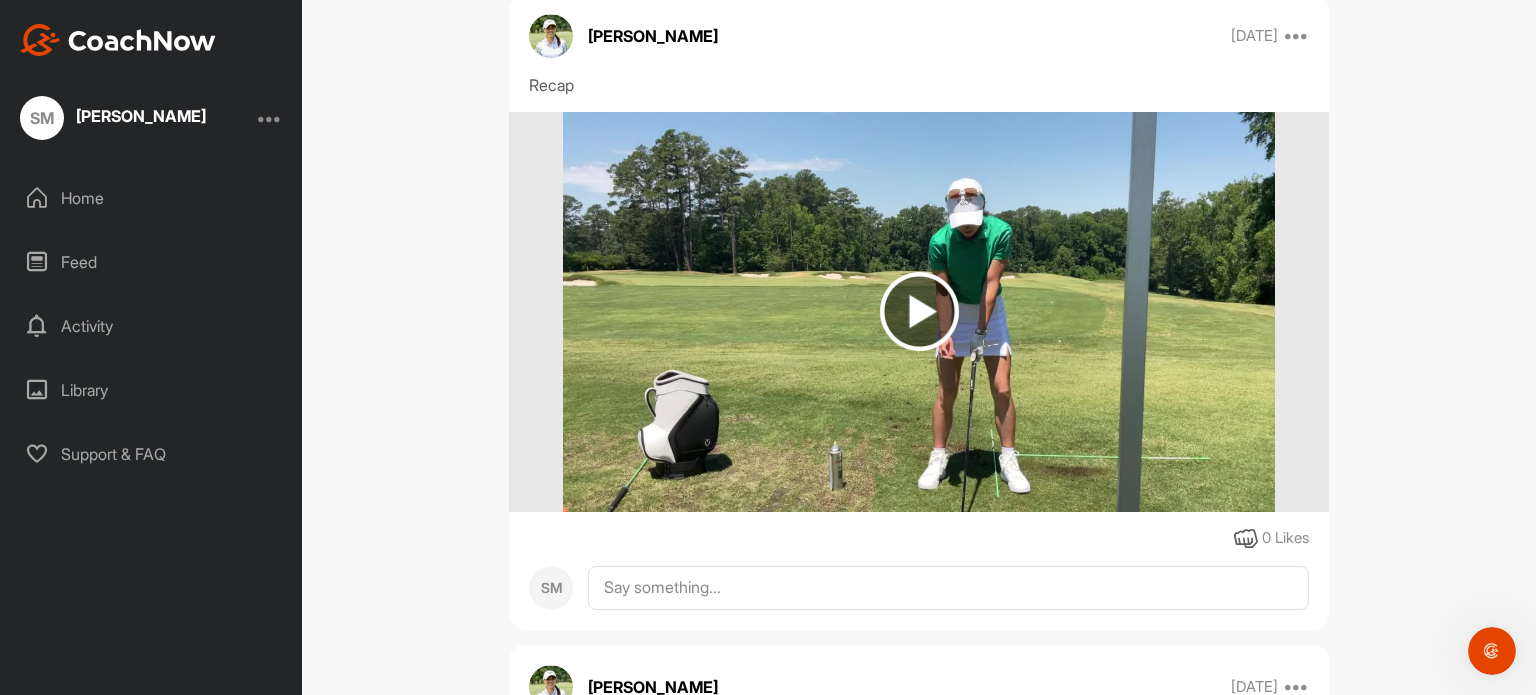 click at bounding box center (919, 311) 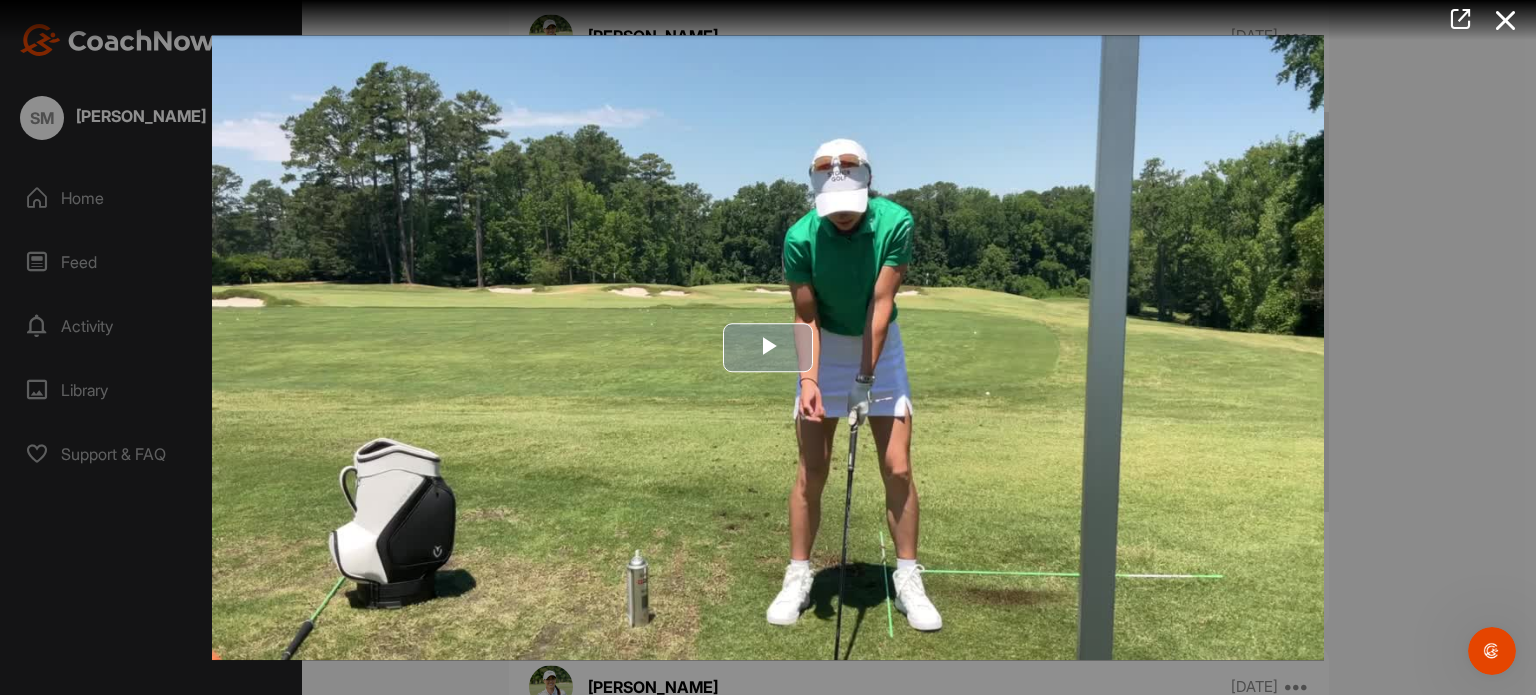 click at bounding box center [768, 348] 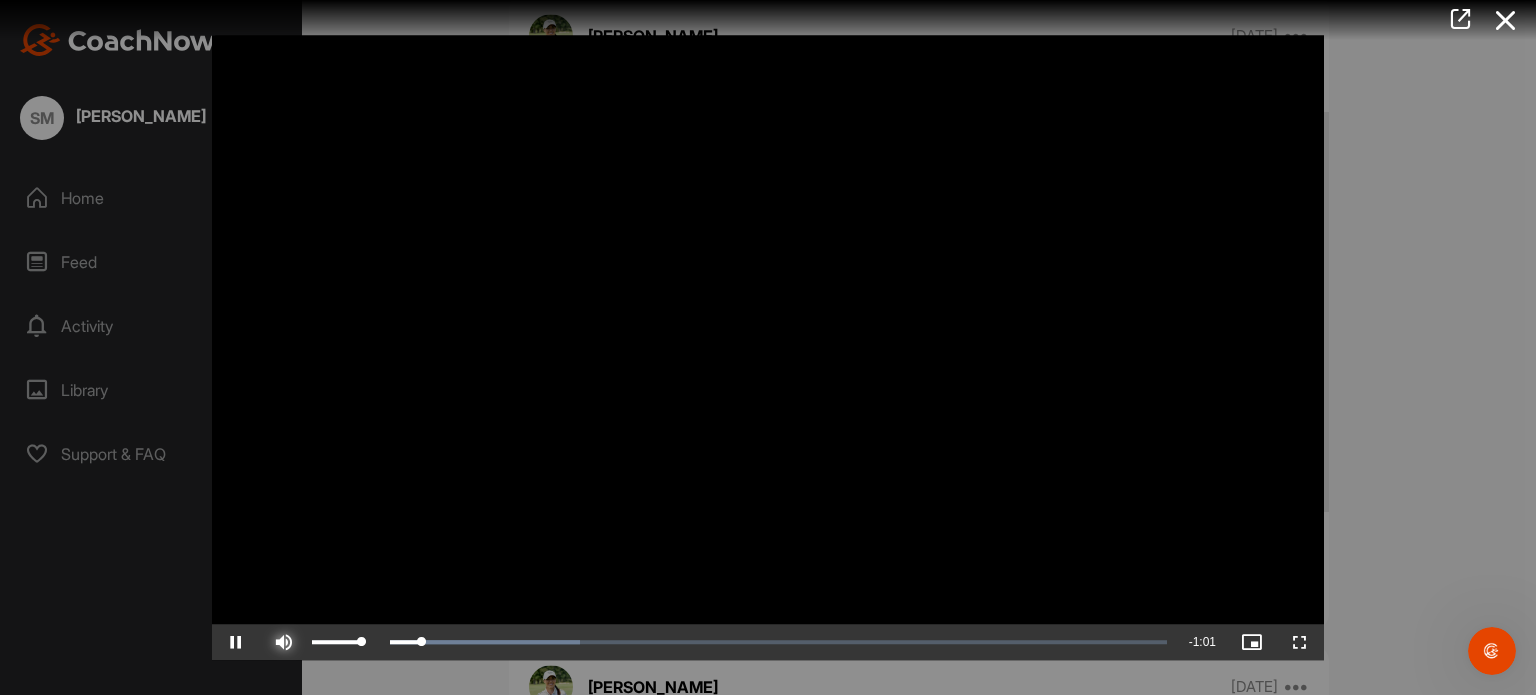 click at bounding box center [284, 642] 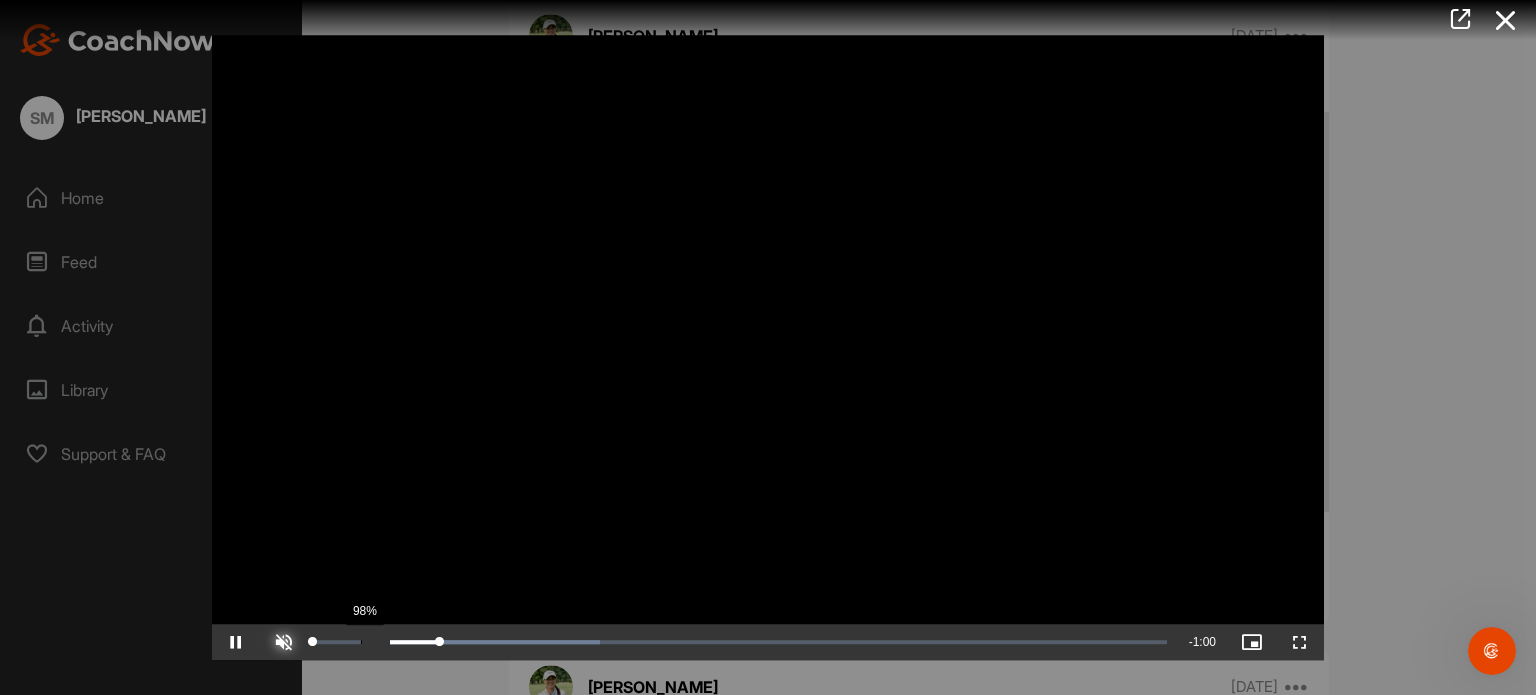click on "98%" at bounding box center [336, 642] 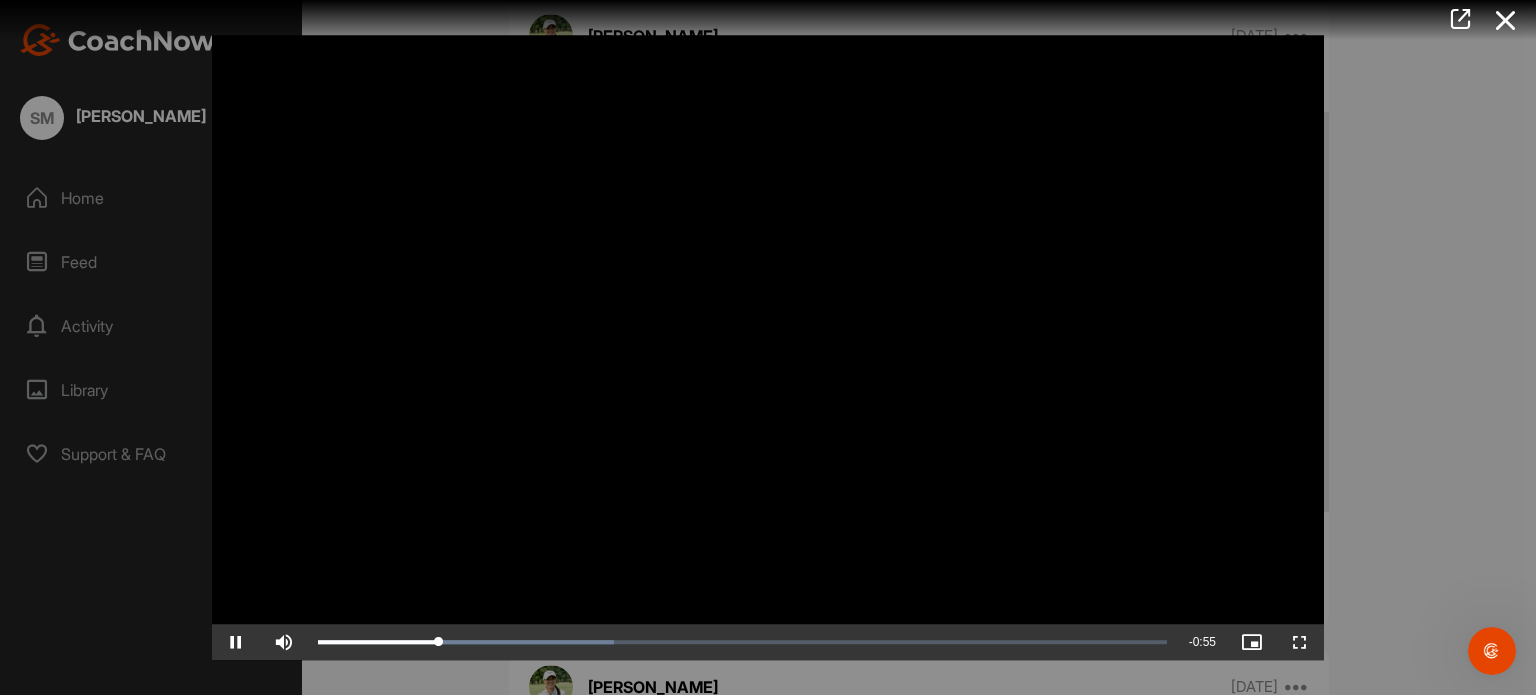 click at bounding box center (768, 348) 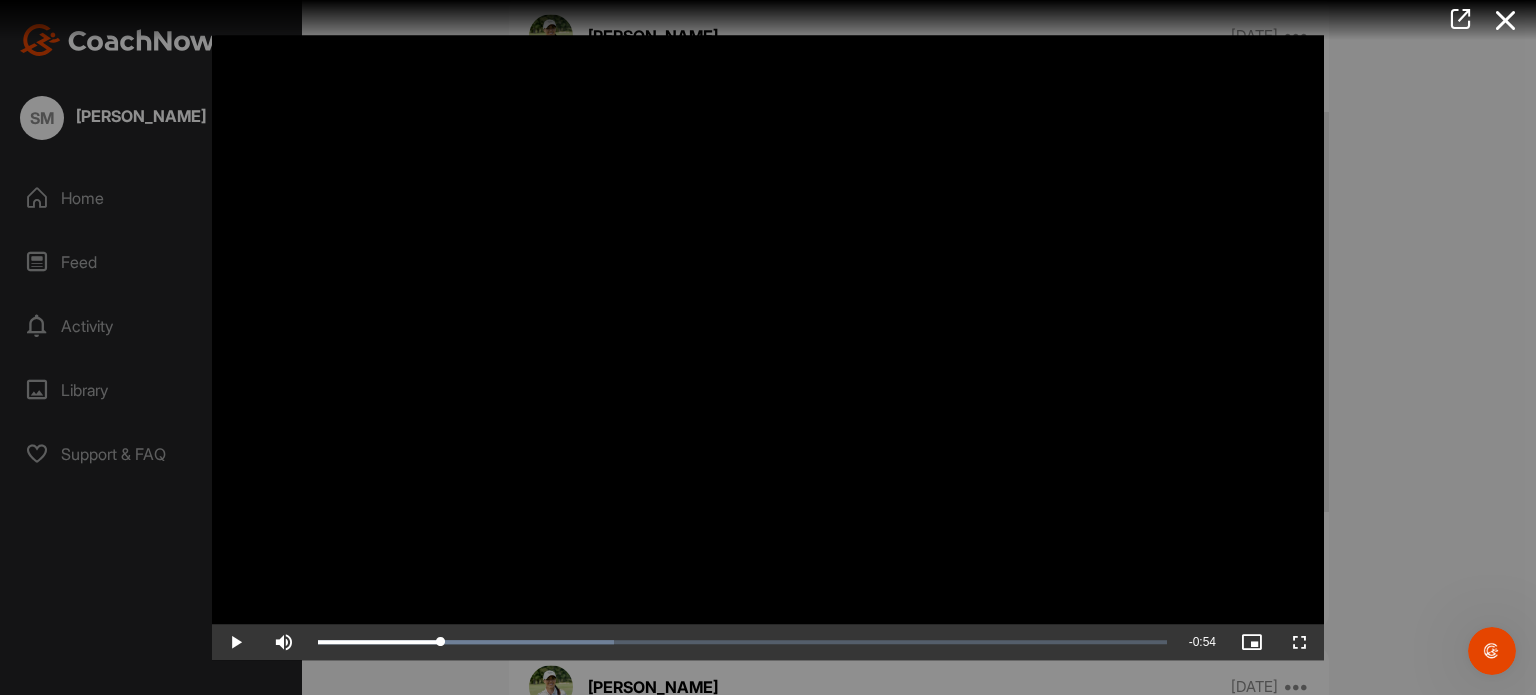 click at bounding box center [768, 348] 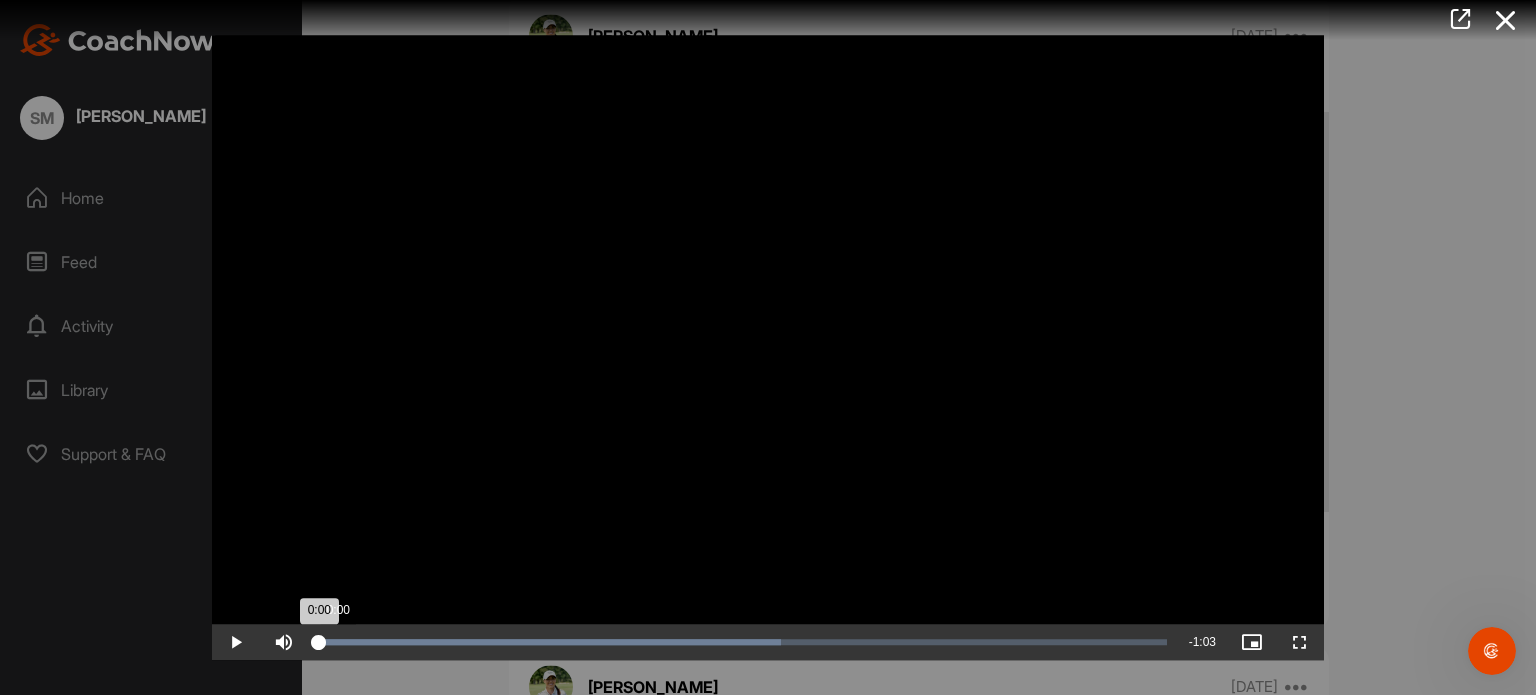 click on "Loaded :  54.50% 0:00 0:00" at bounding box center (742, 642) 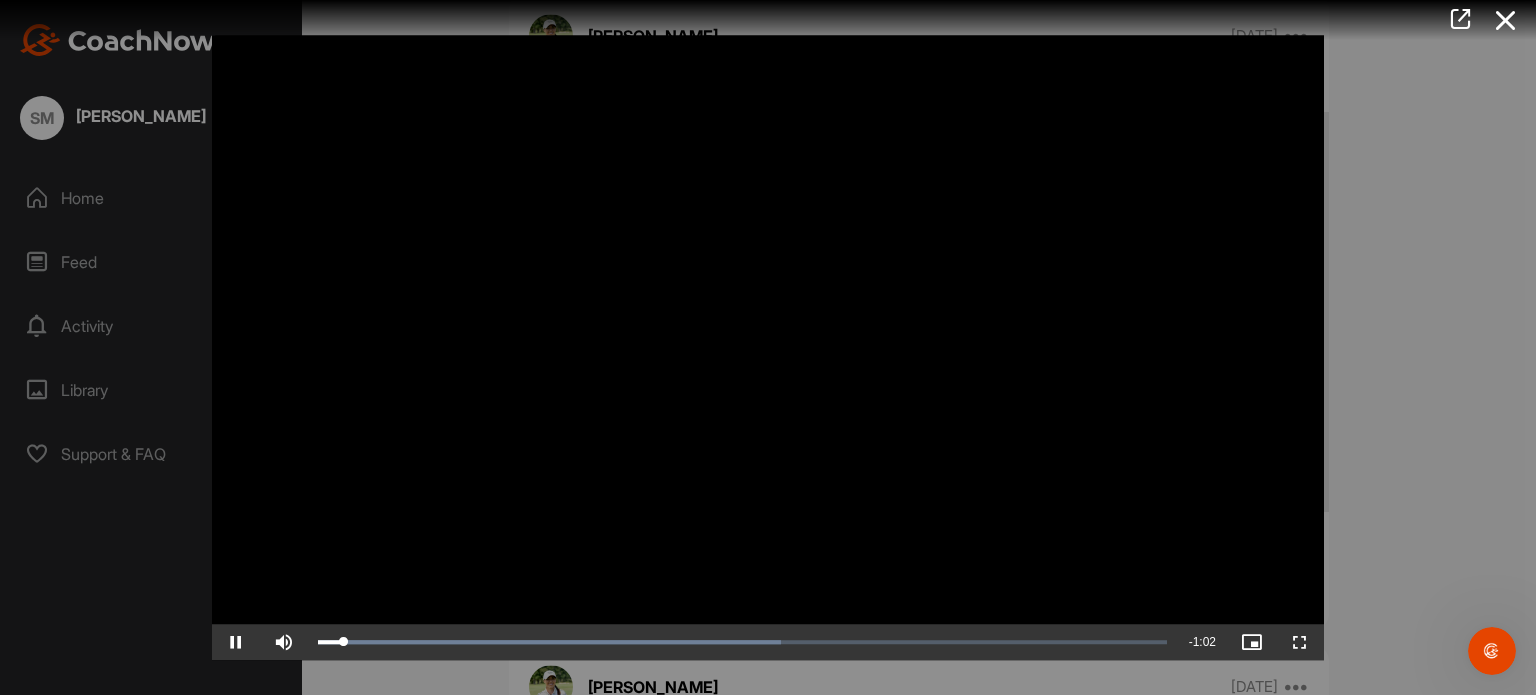 click at bounding box center [768, 348] 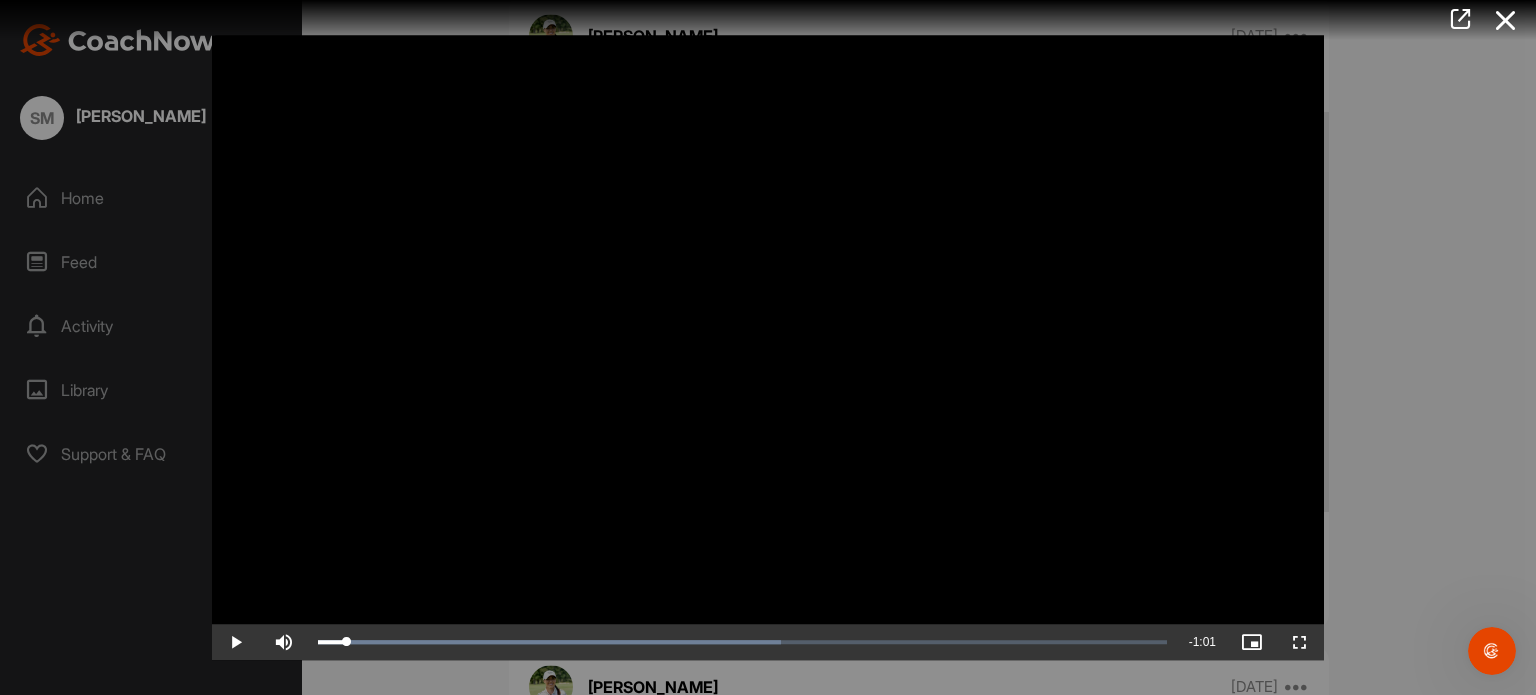 click at bounding box center [768, 348] 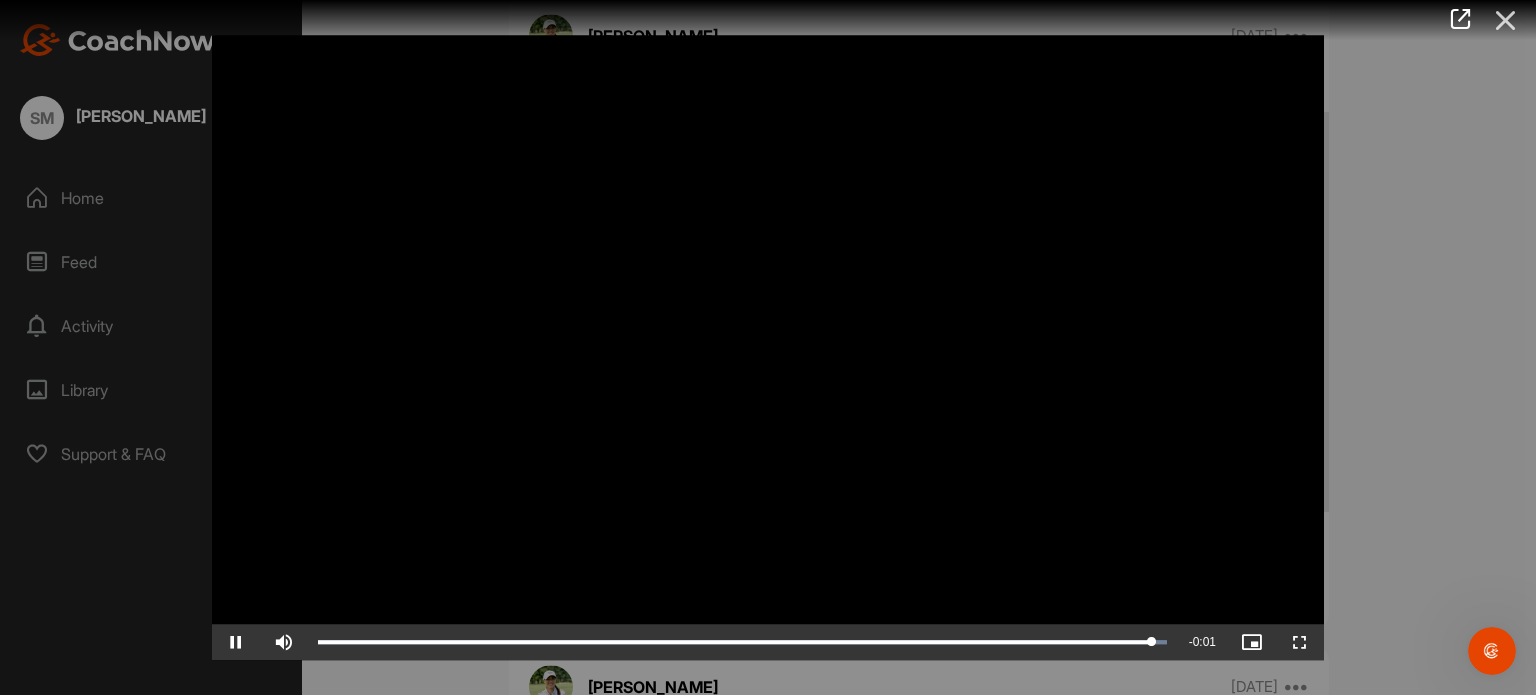 click at bounding box center (1506, 20) 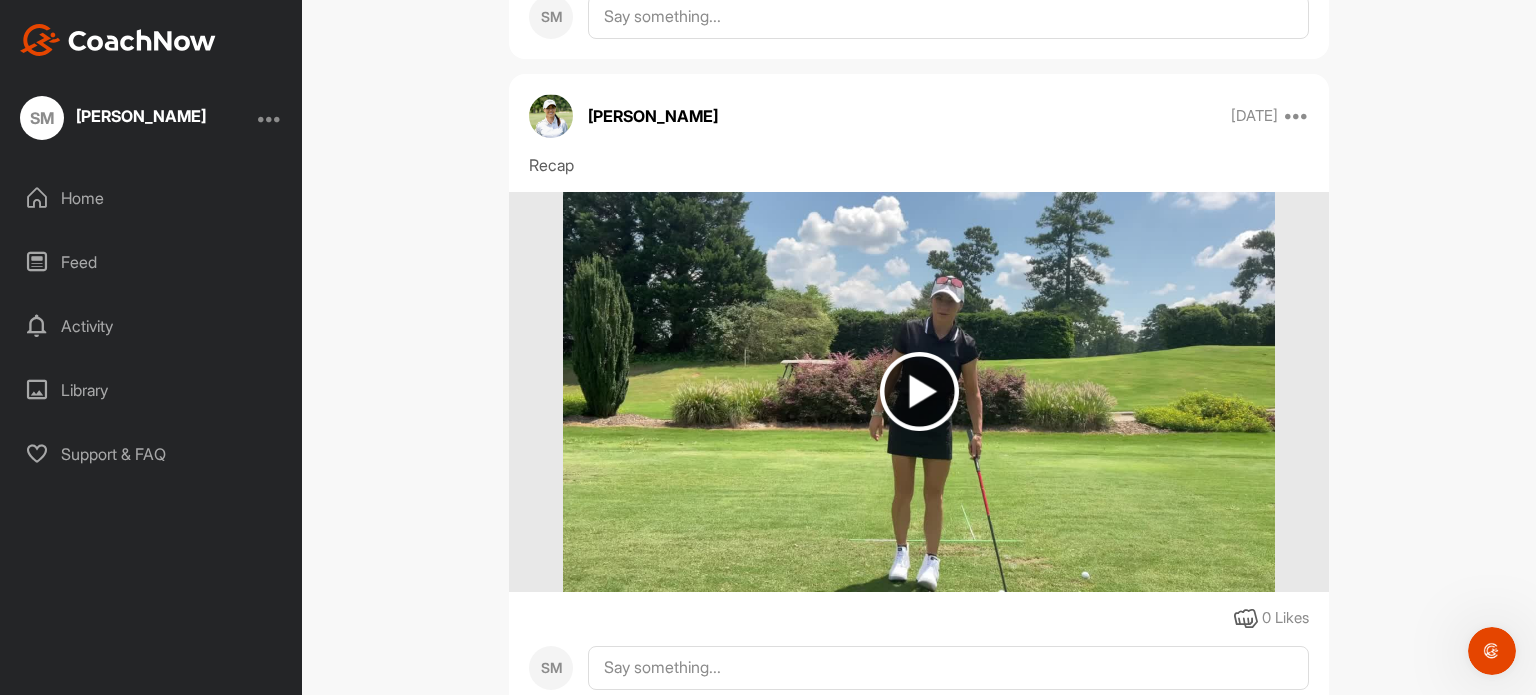 scroll, scrollTop: 4088, scrollLeft: 0, axis: vertical 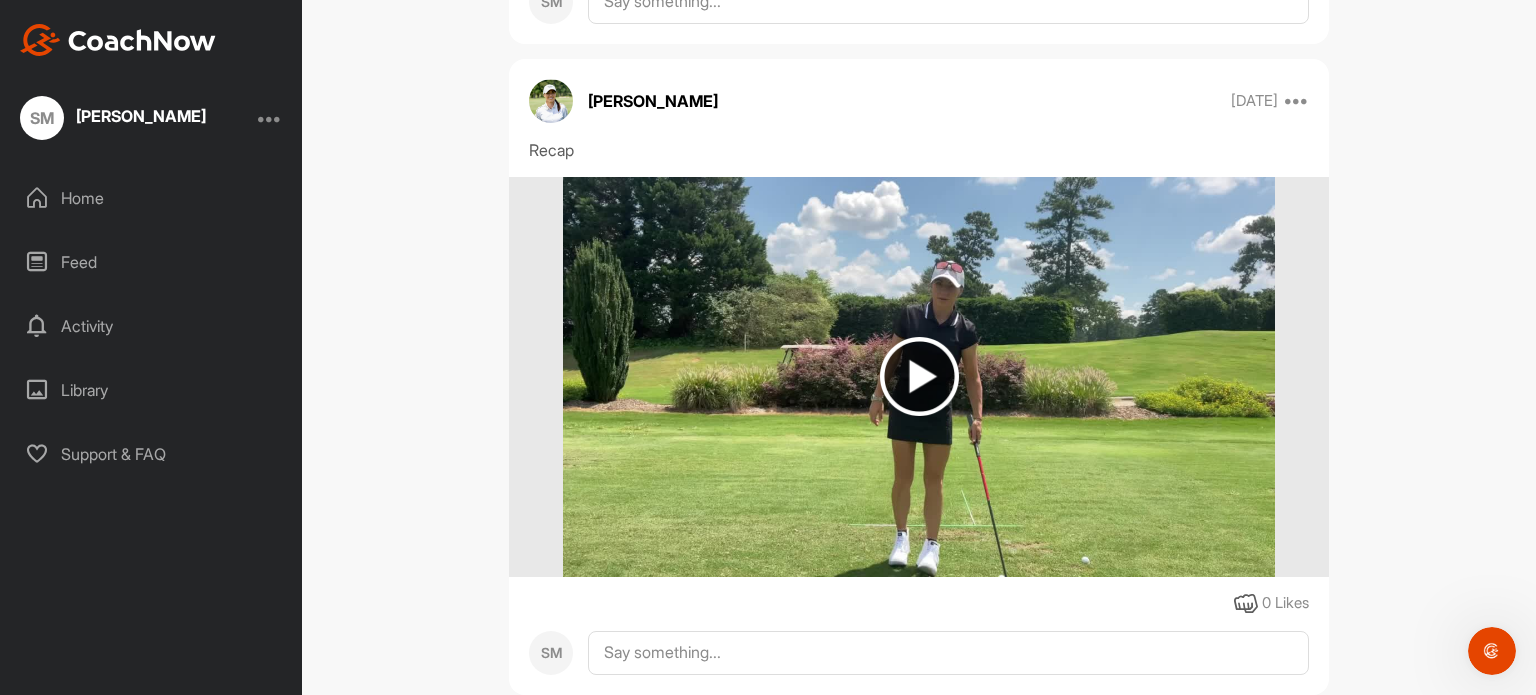 click at bounding box center [919, 376] 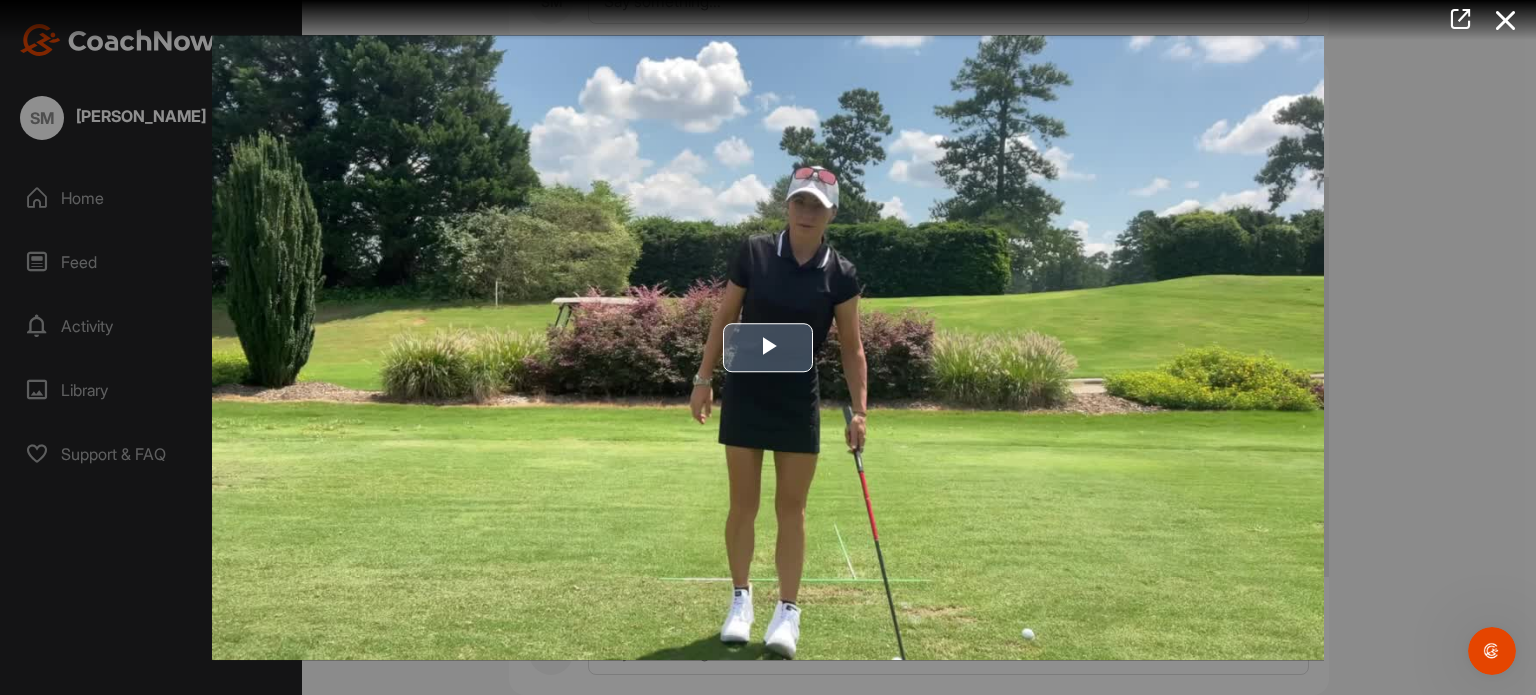 click on "Play Video" at bounding box center [768, 347] 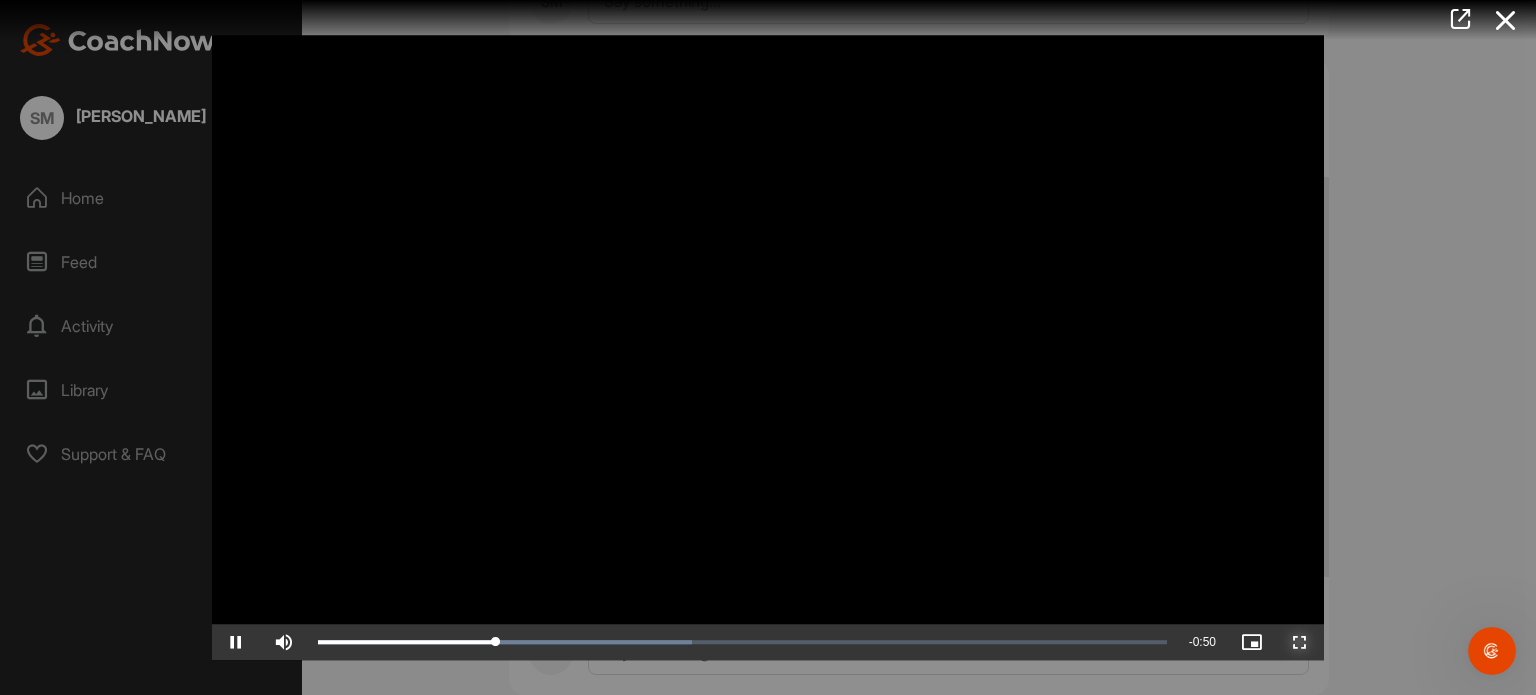 click at bounding box center (1300, 642) 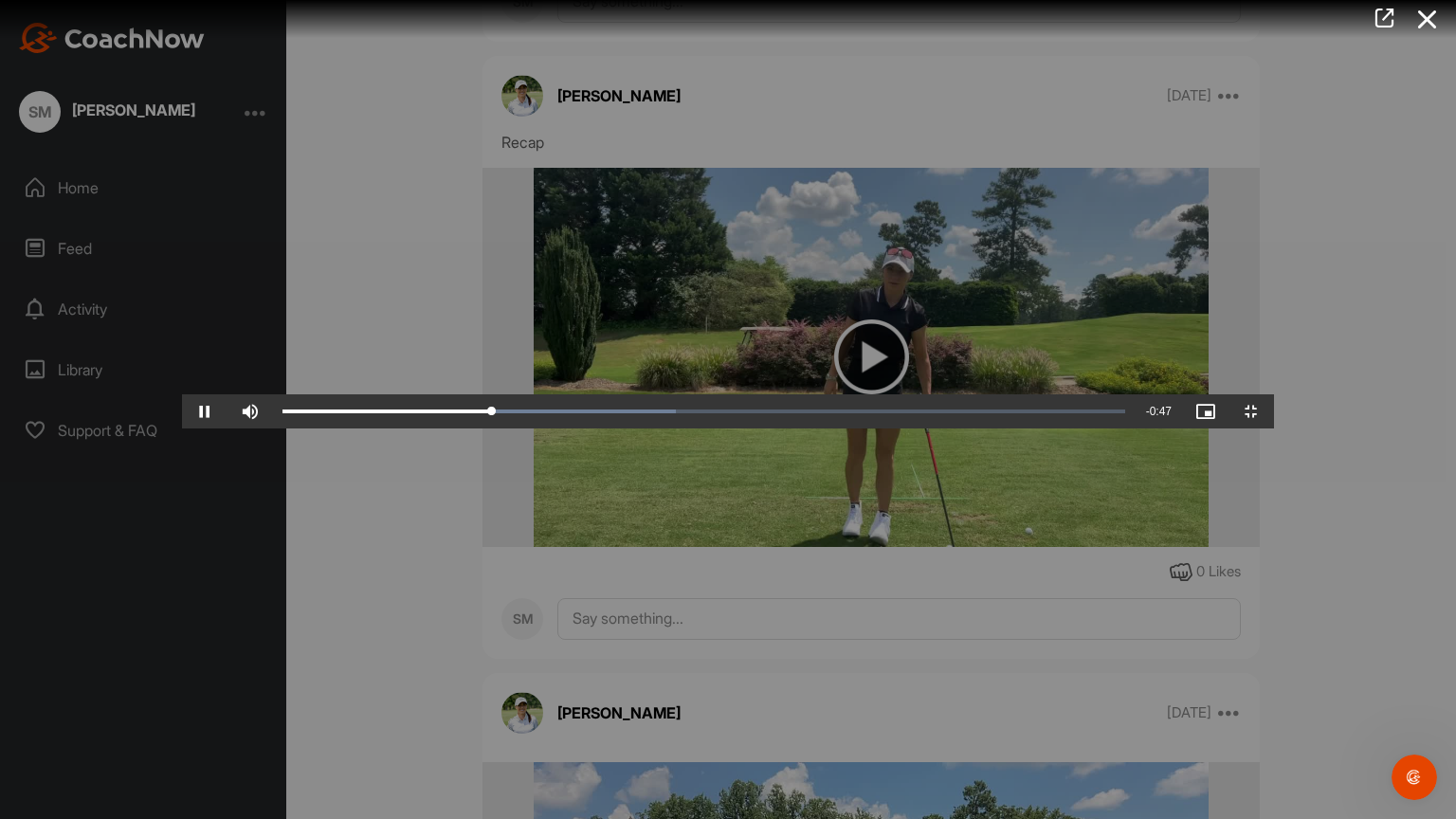 click at bounding box center (728, 410) 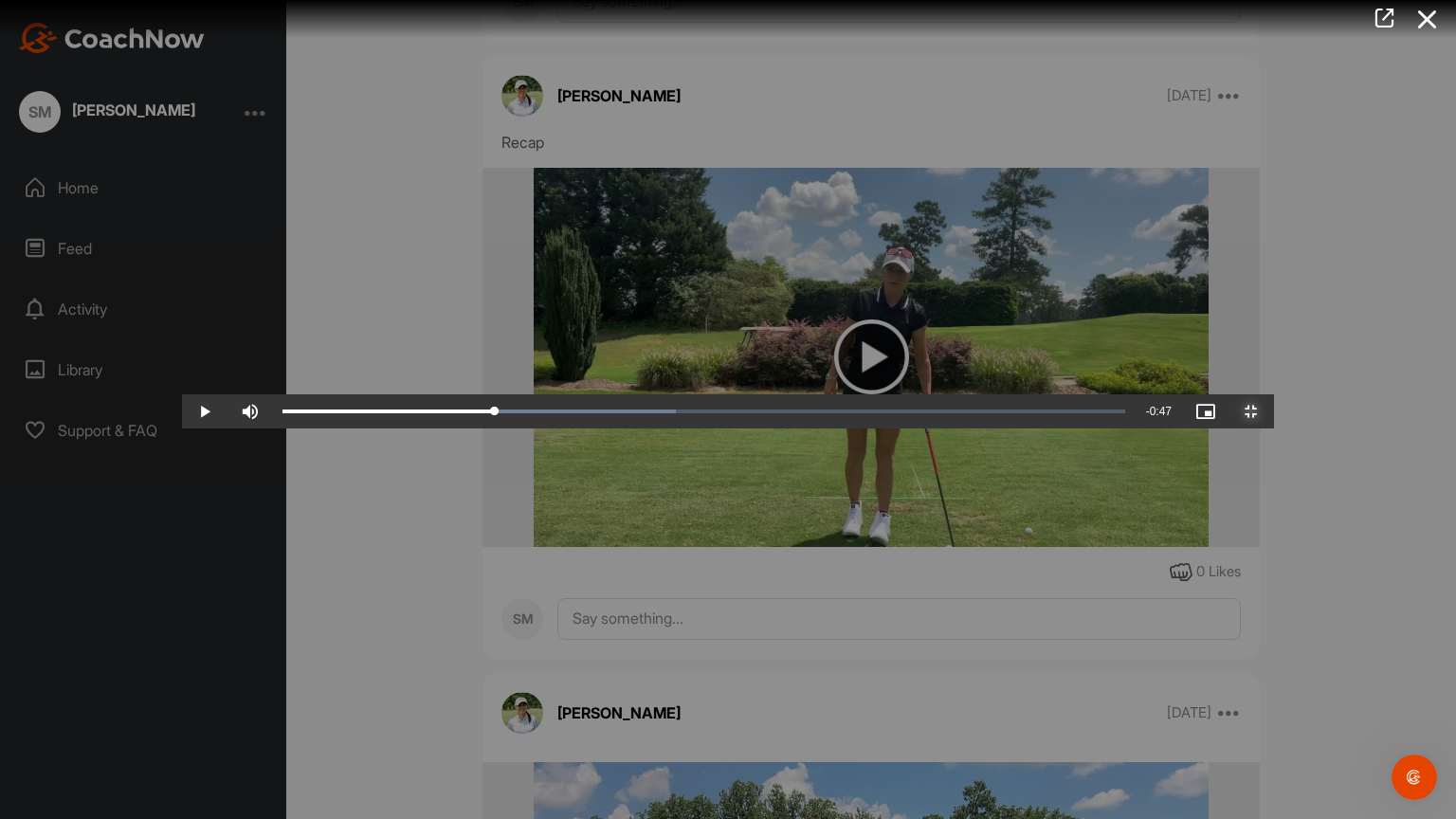 click at bounding box center [1251, 411] 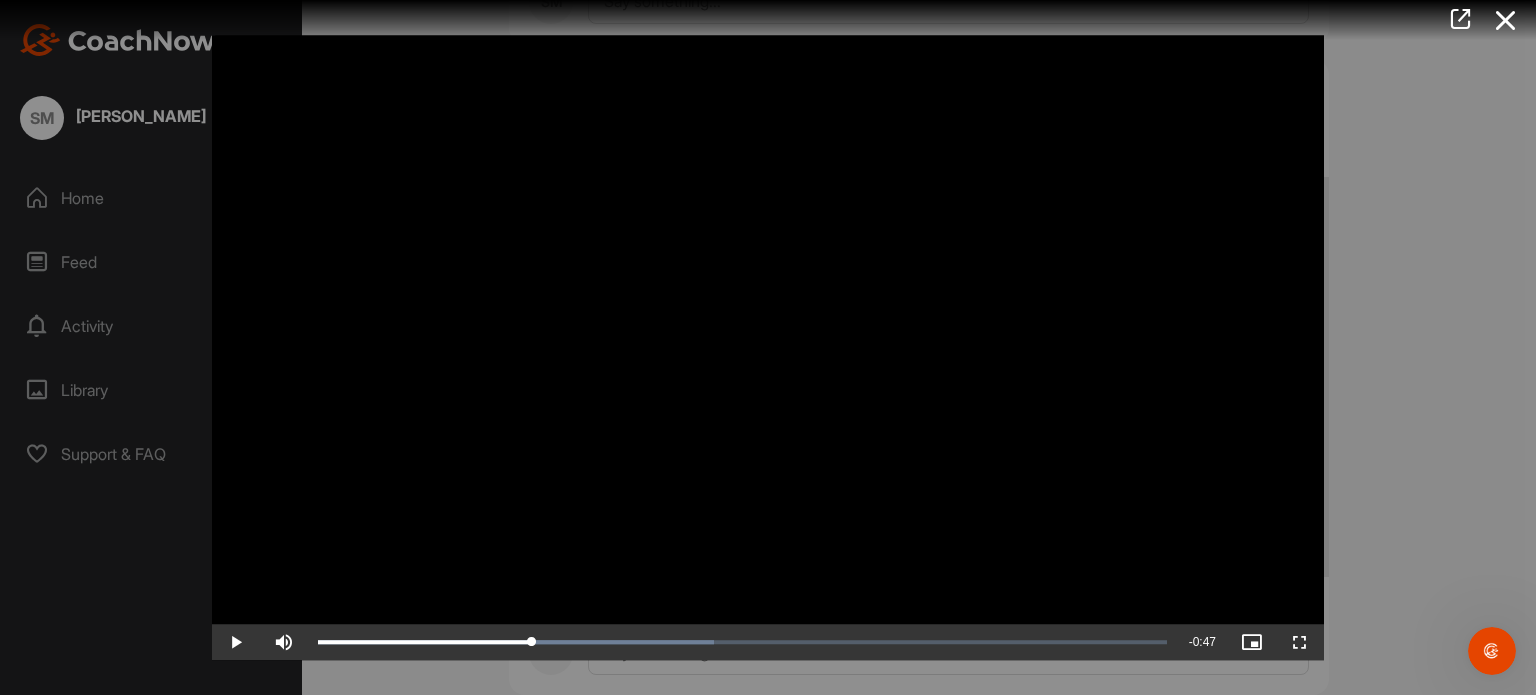 click at bounding box center (768, 348) 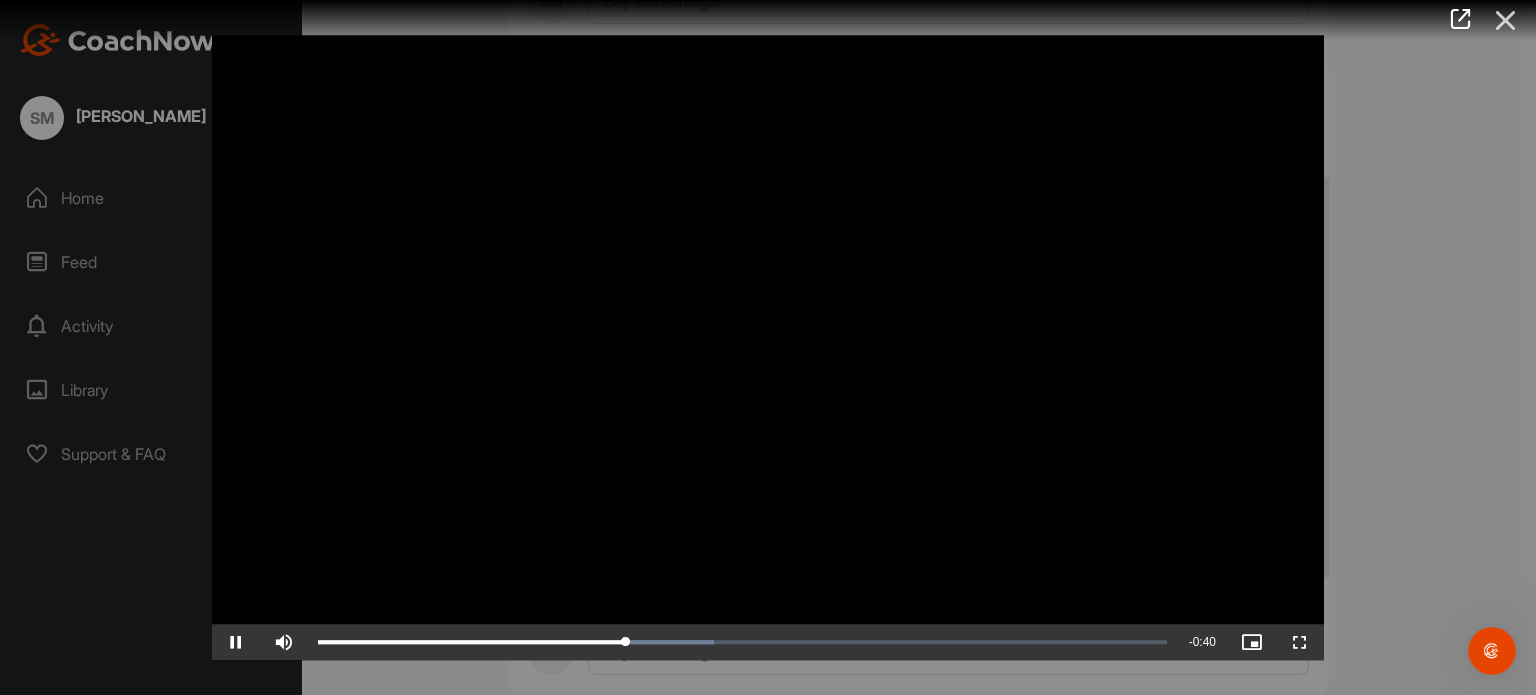 click at bounding box center (1506, 20) 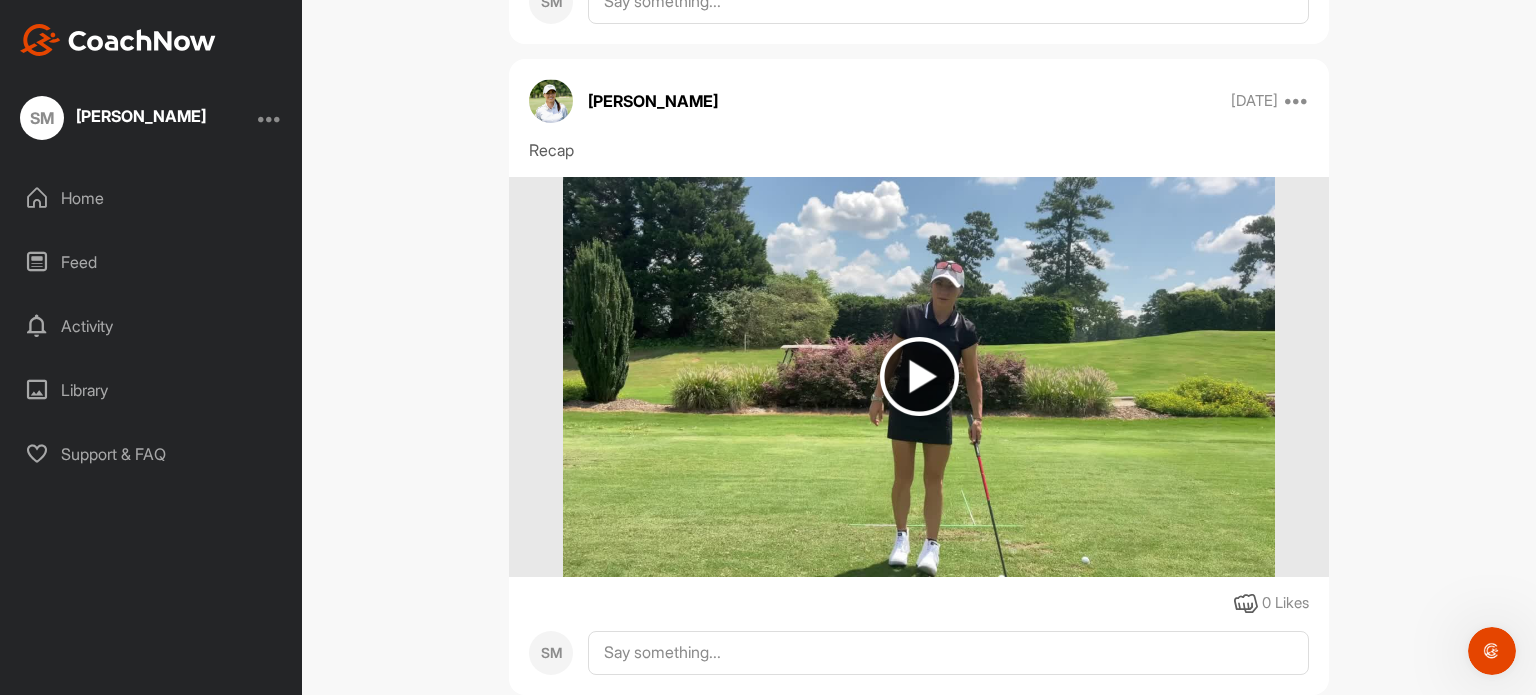 click at bounding box center (919, 376) 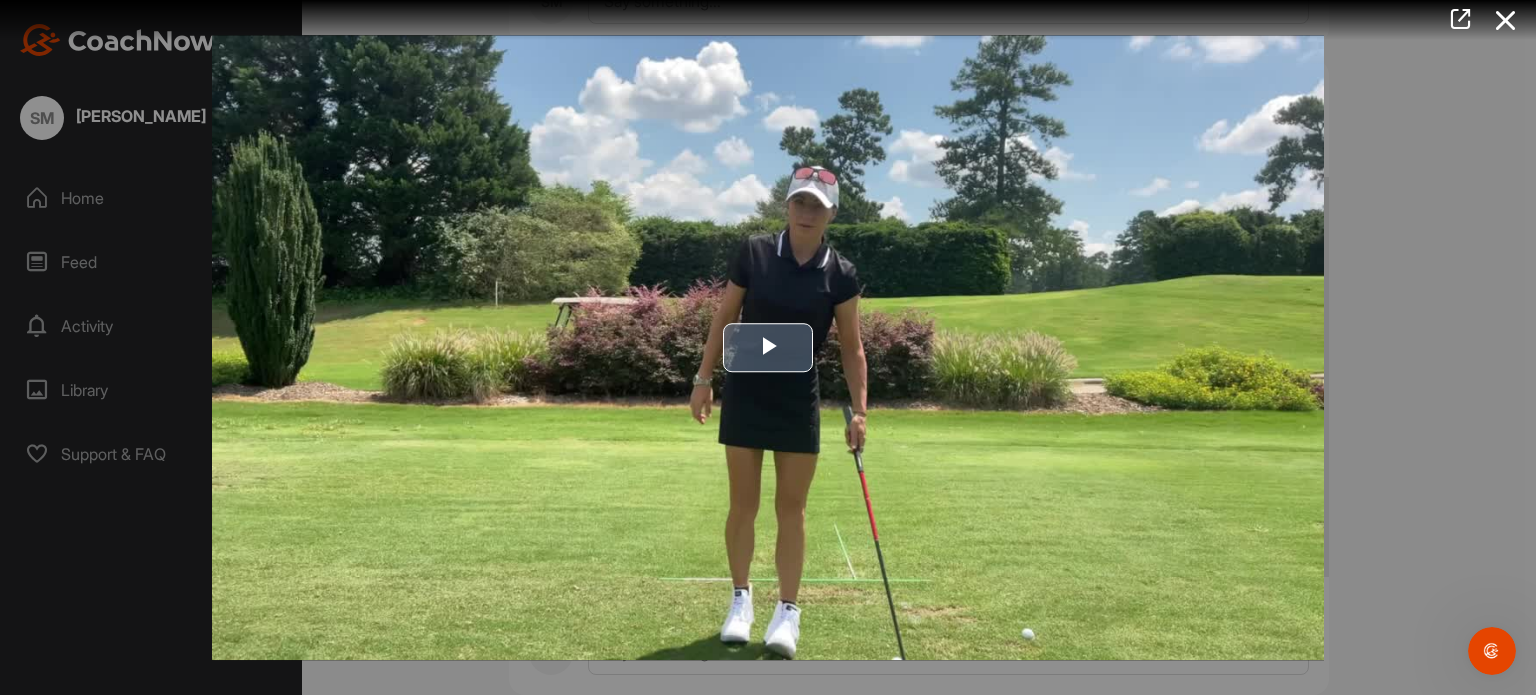 click at bounding box center (768, 348) 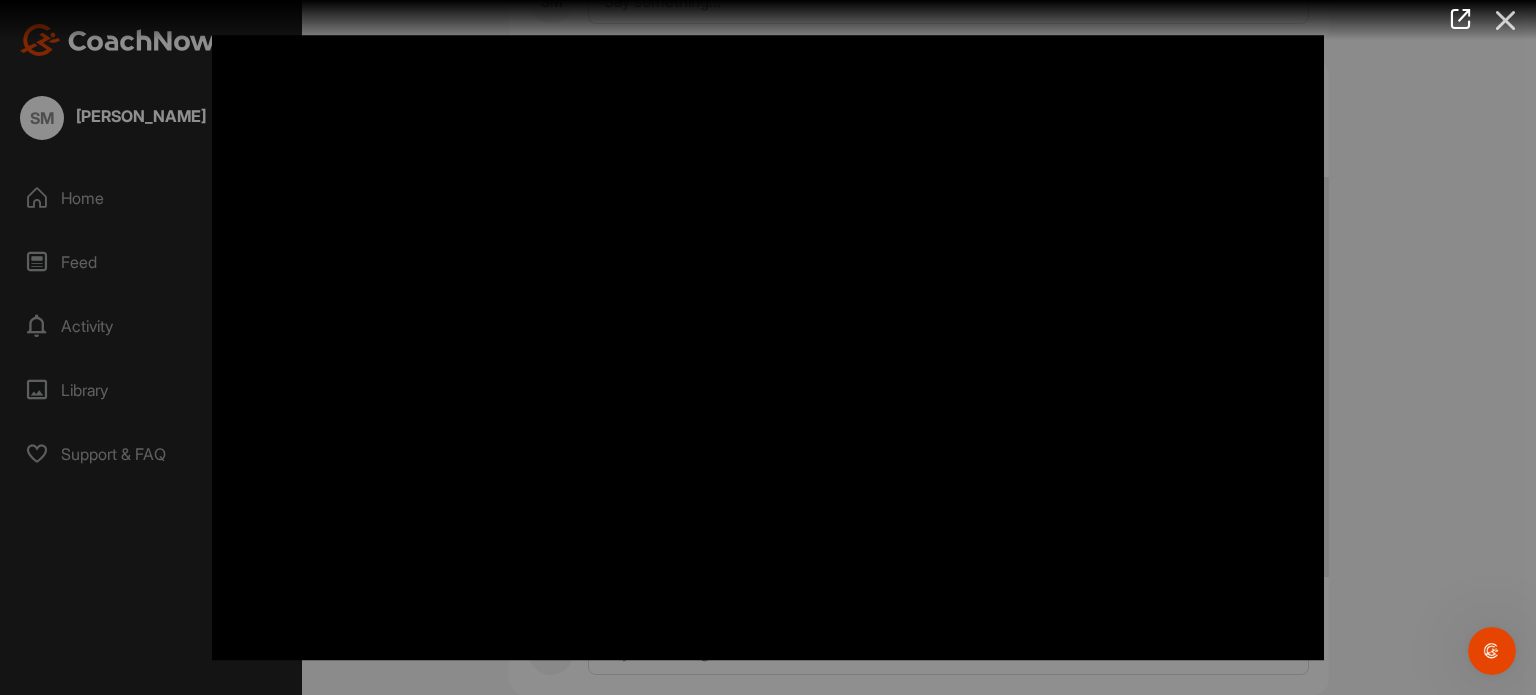 click at bounding box center [1506, 20] 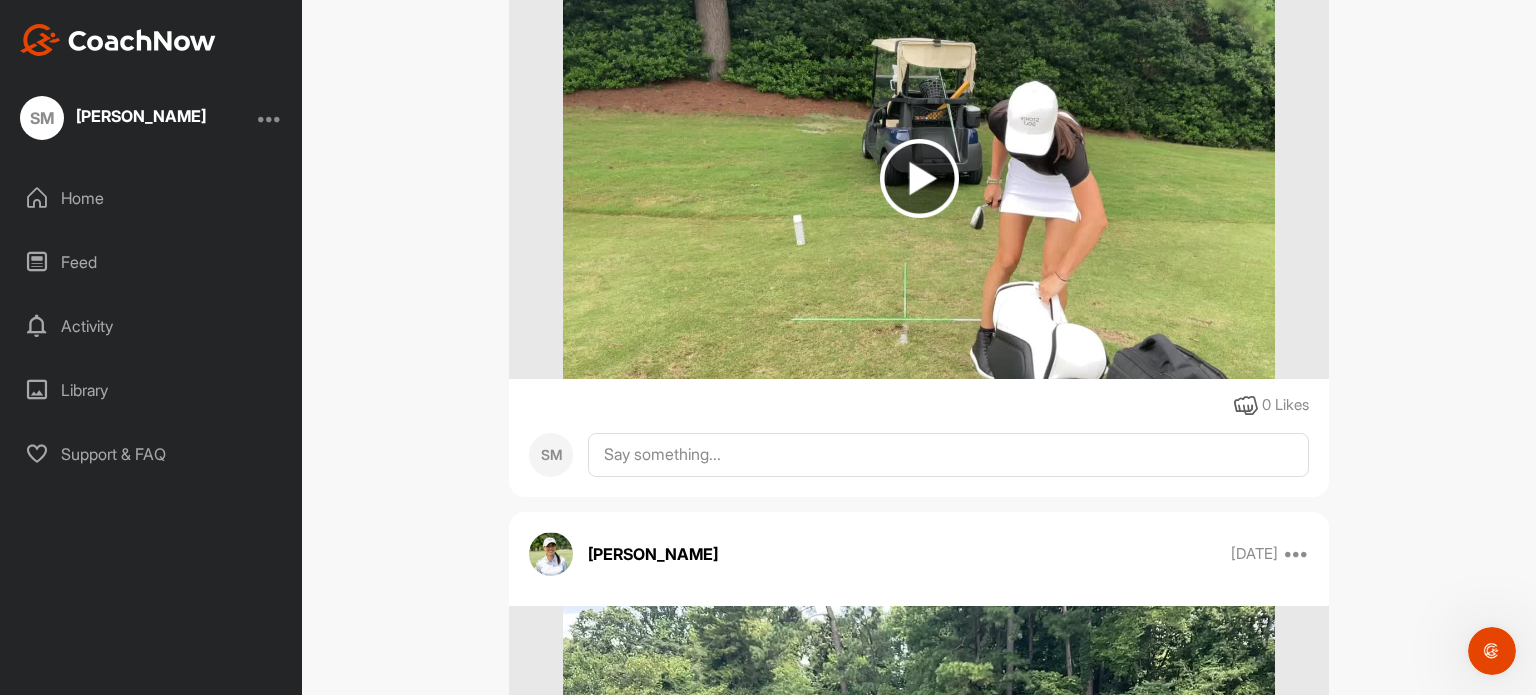 scroll, scrollTop: 496, scrollLeft: 0, axis: vertical 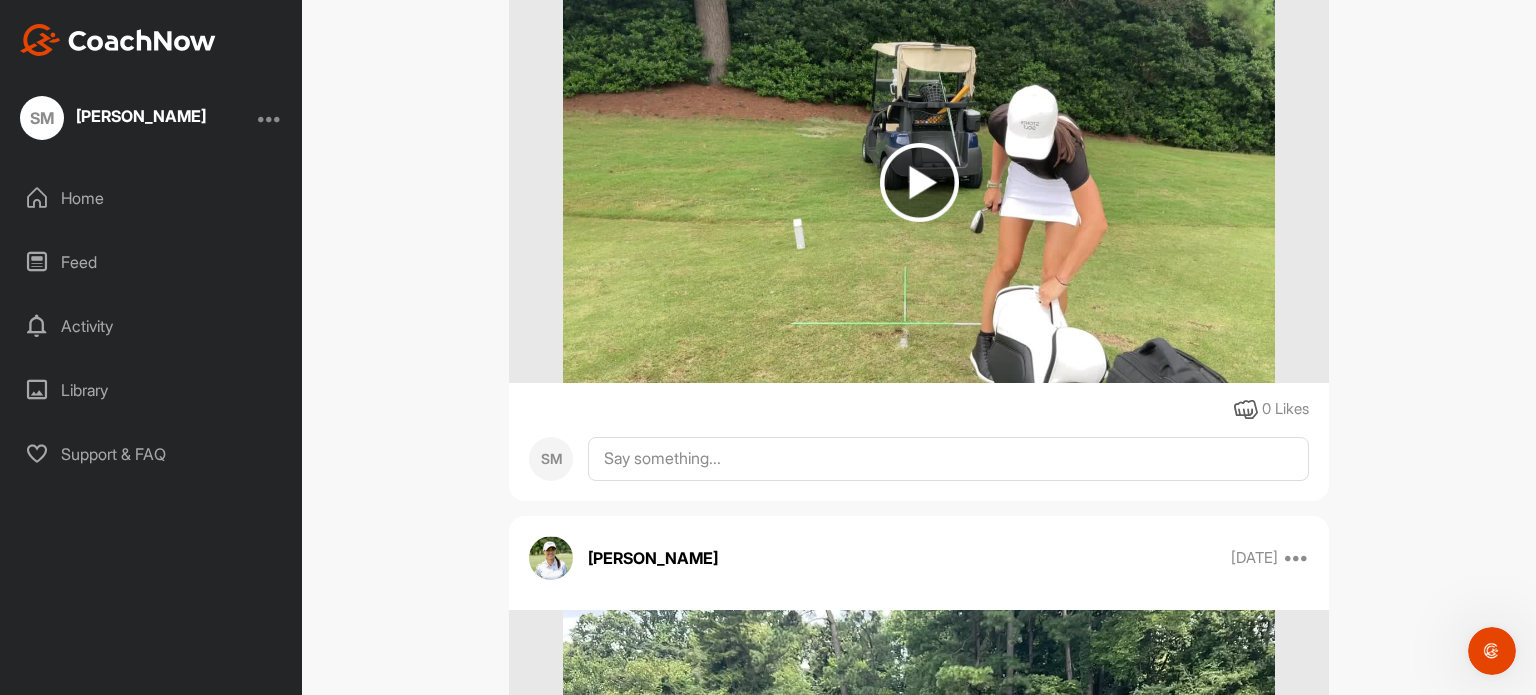 click at bounding box center (919, 182) 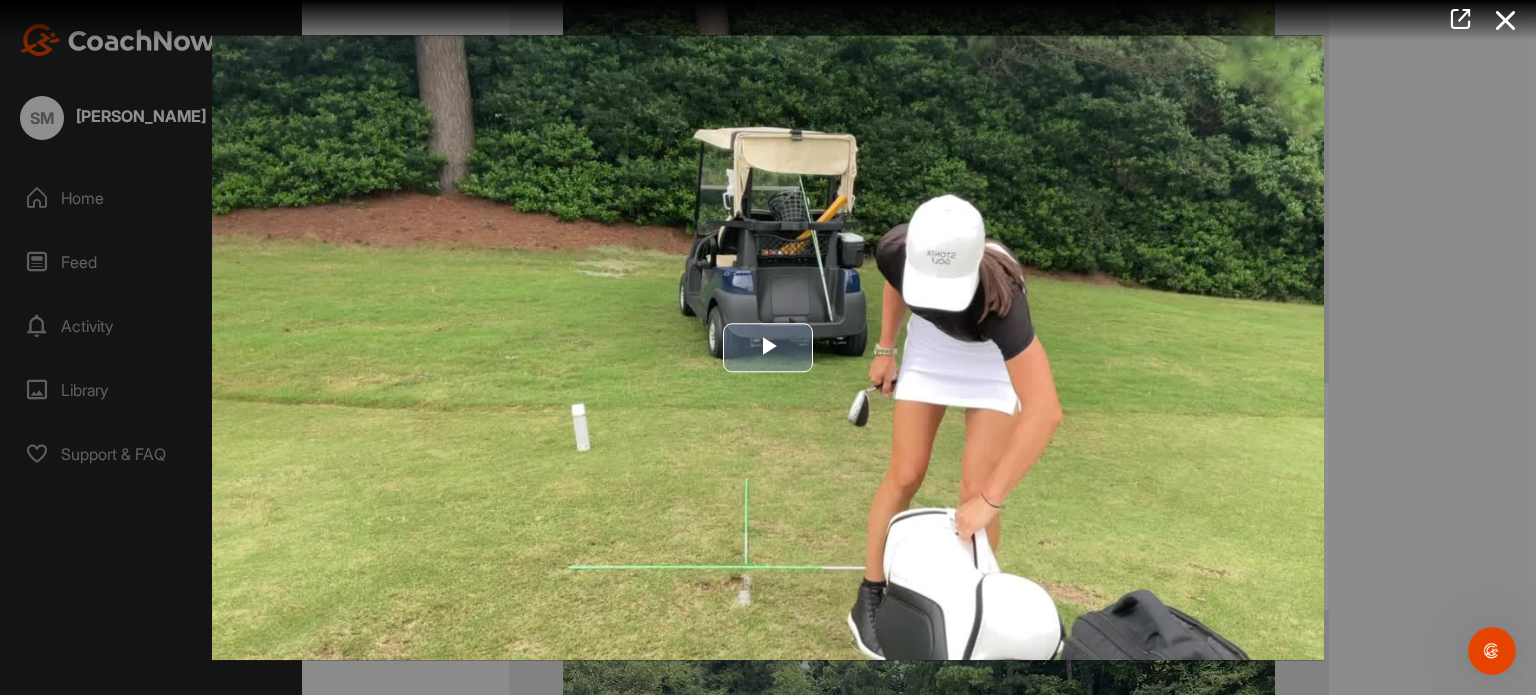 click at bounding box center [768, 348] 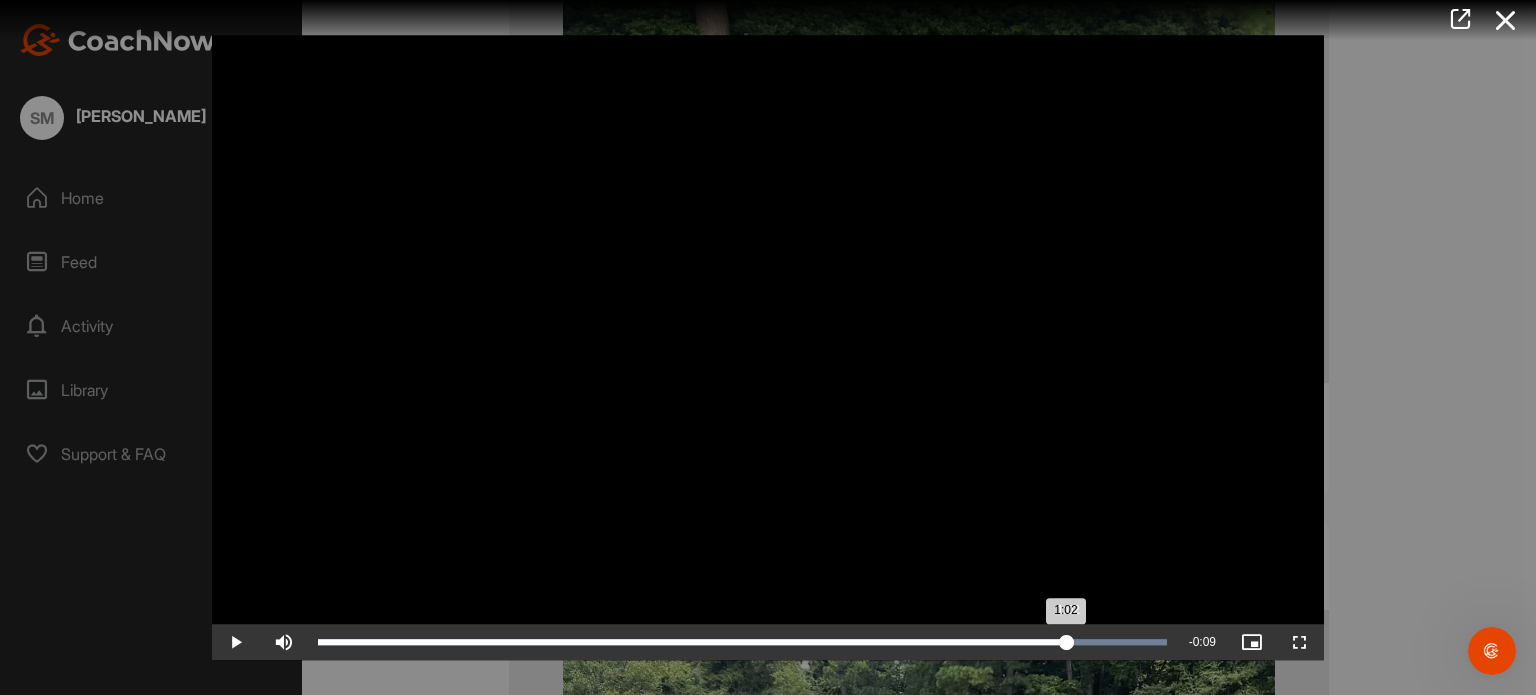 click on "Loaded :  100.00% 1:02 1:02" at bounding box center [742, 642] 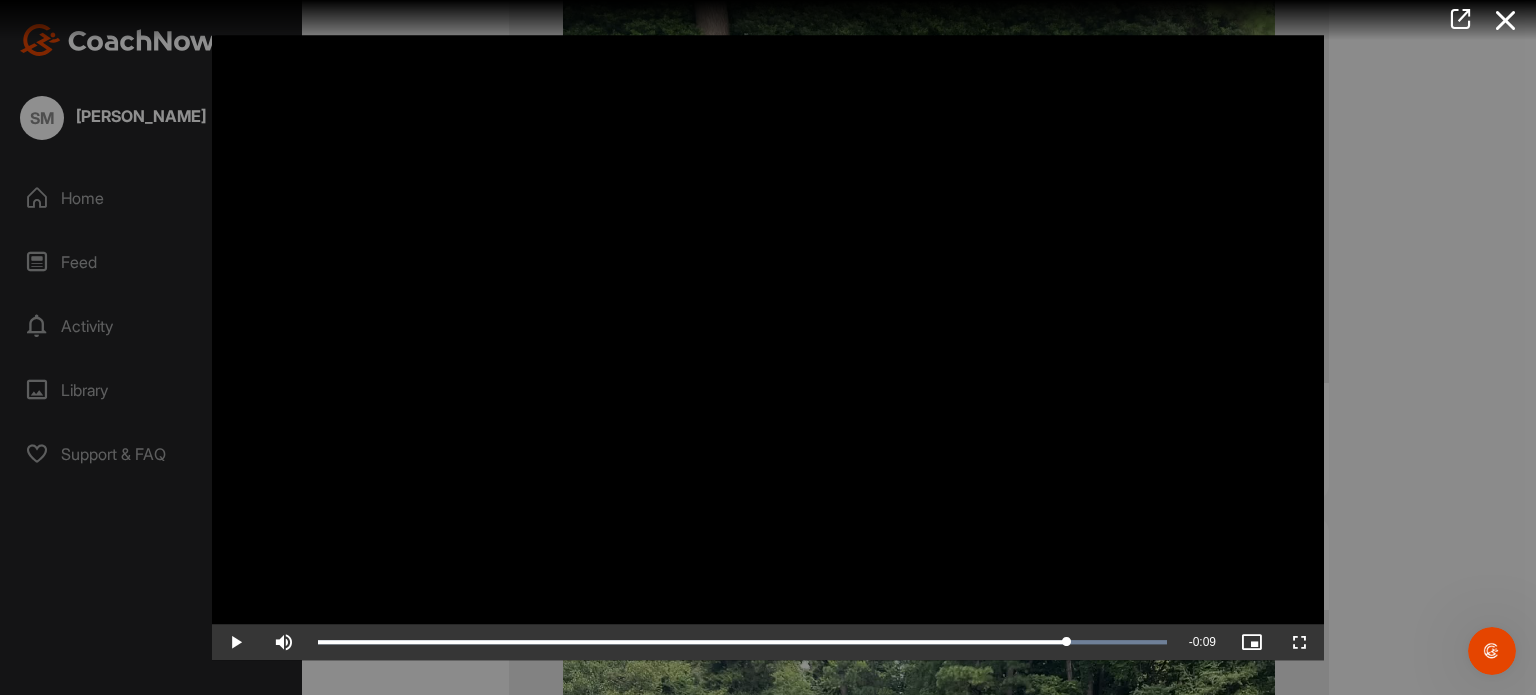 click at bounding box center (768, 348) 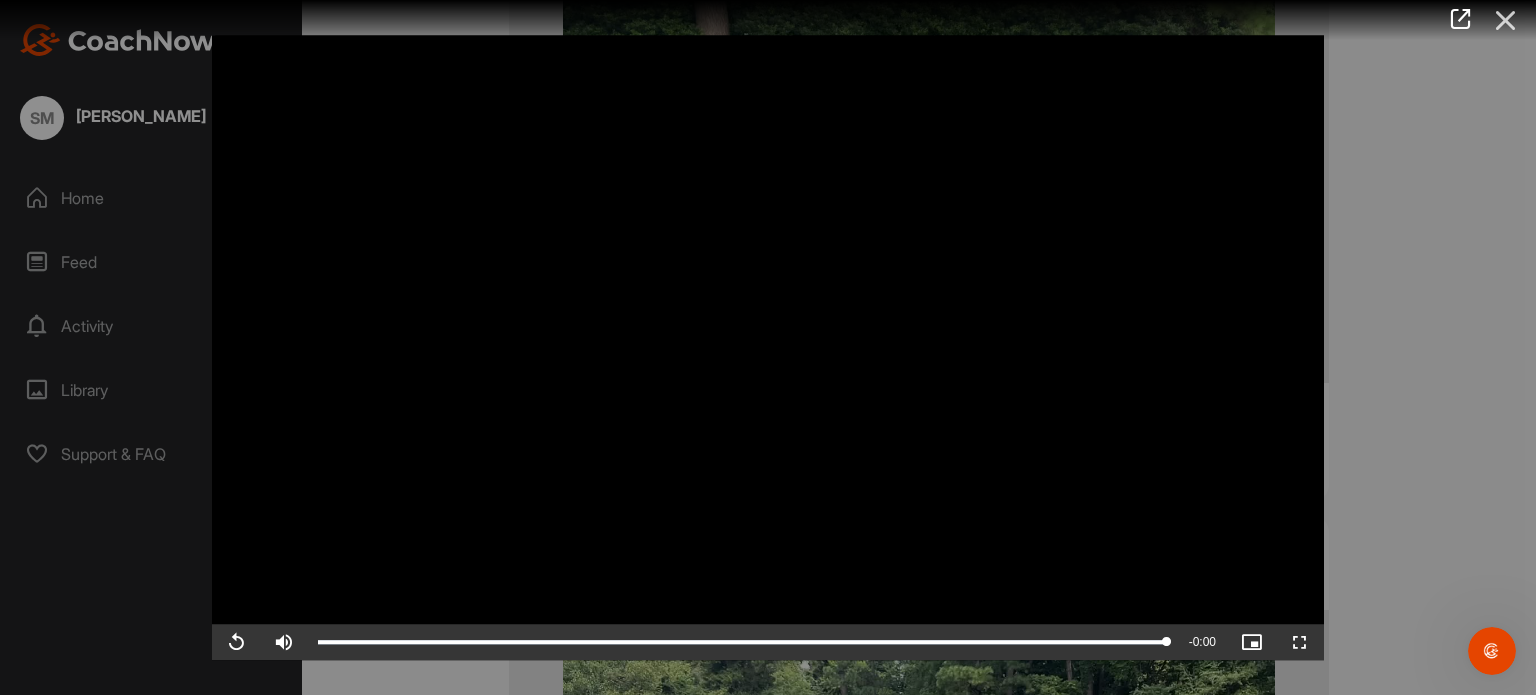 click at bounding box center (1506, 20) 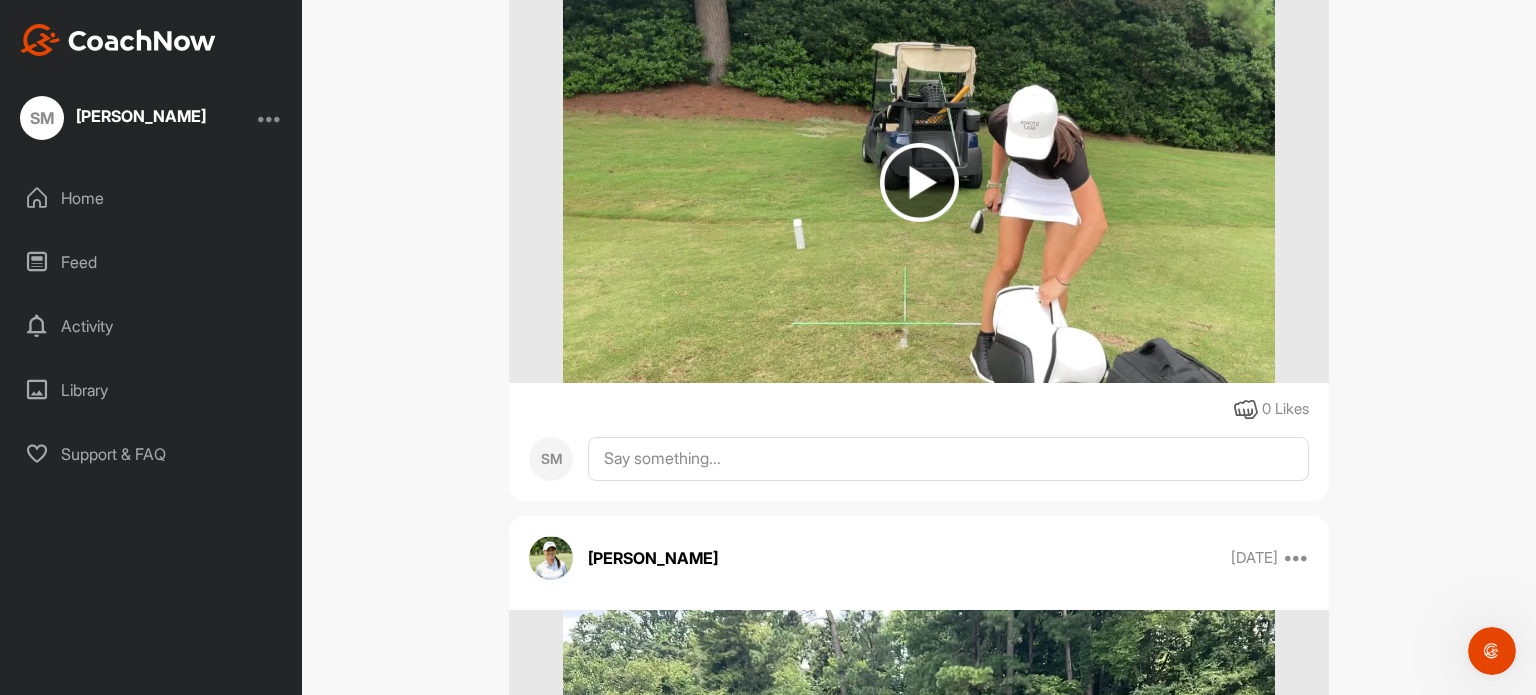 scroll, scrollTop: 0, scrollLeft: 0, axis: both 